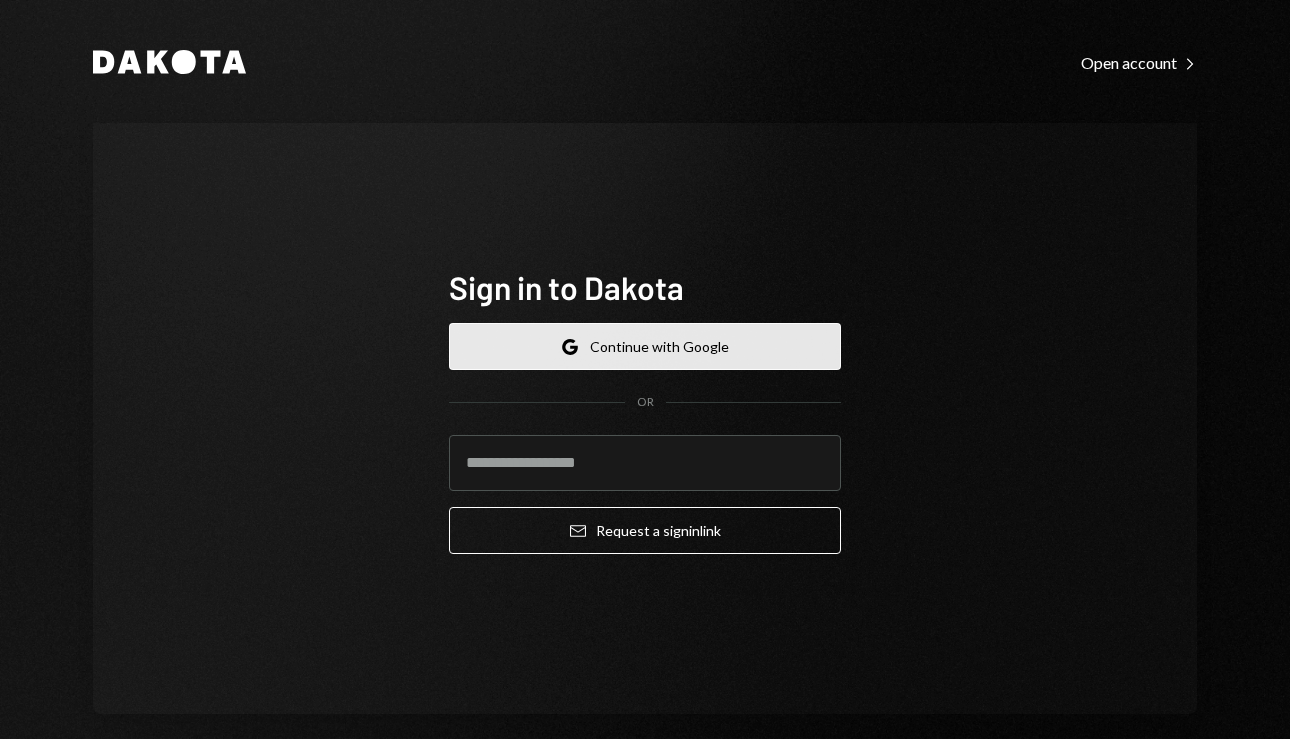 scroll, scrollTop: 0, scrollLeft: 0, axis: both 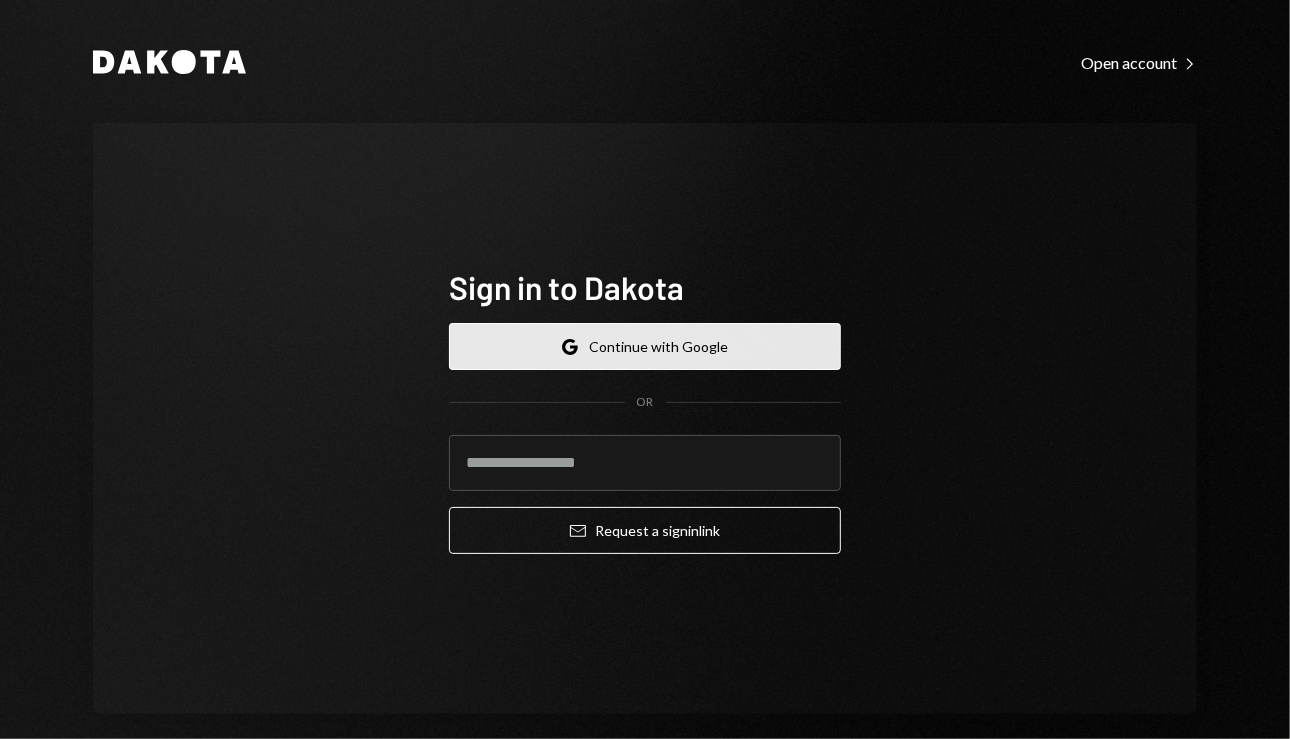 click on "Google  Continue with Google" at bounding box center (645, 346) 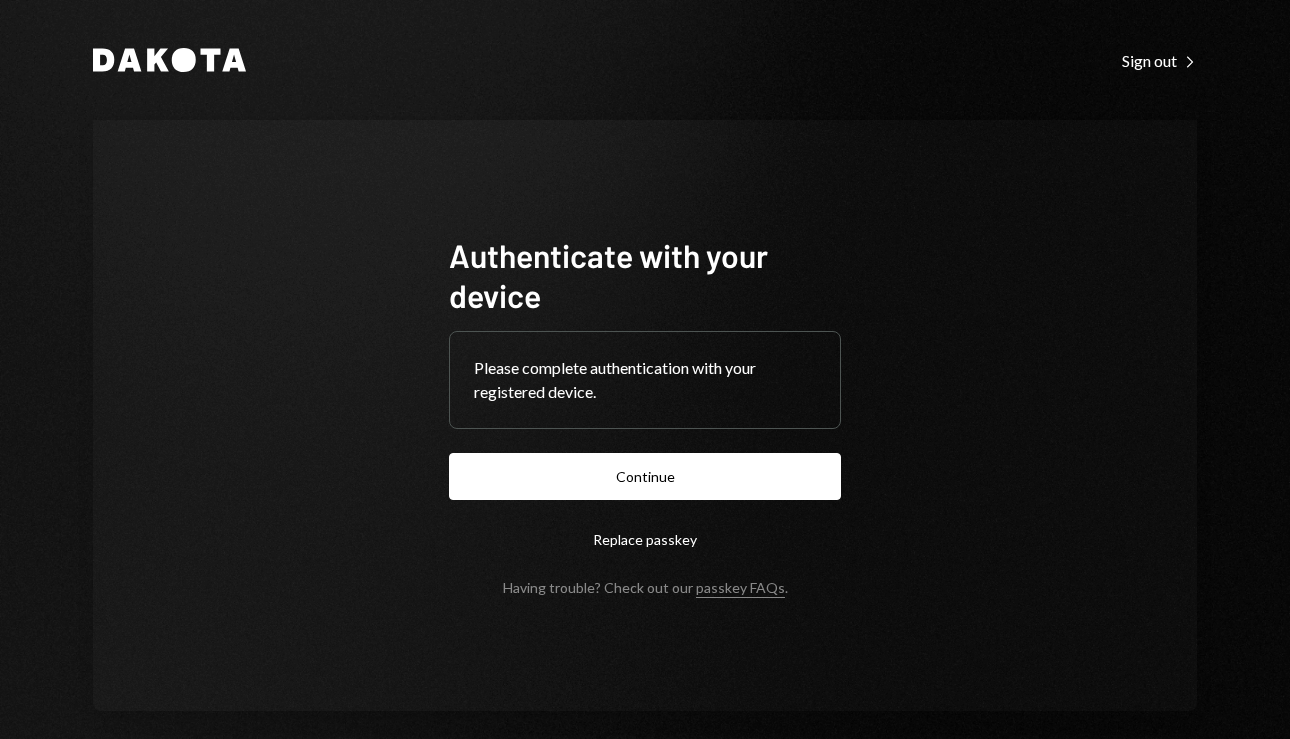 scroll, scrollTop: 0, scrollLeft: 0, axis: both 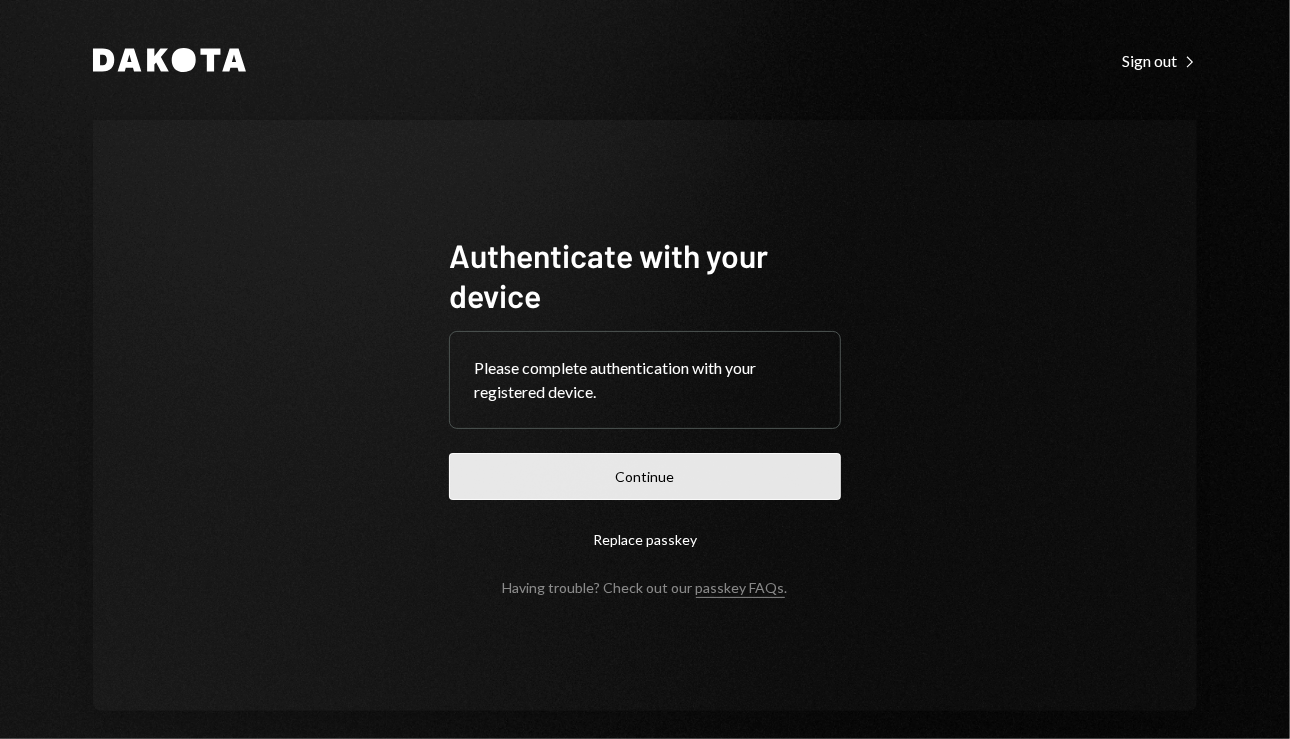 click on "Continue" at bounding box center [645, 476] 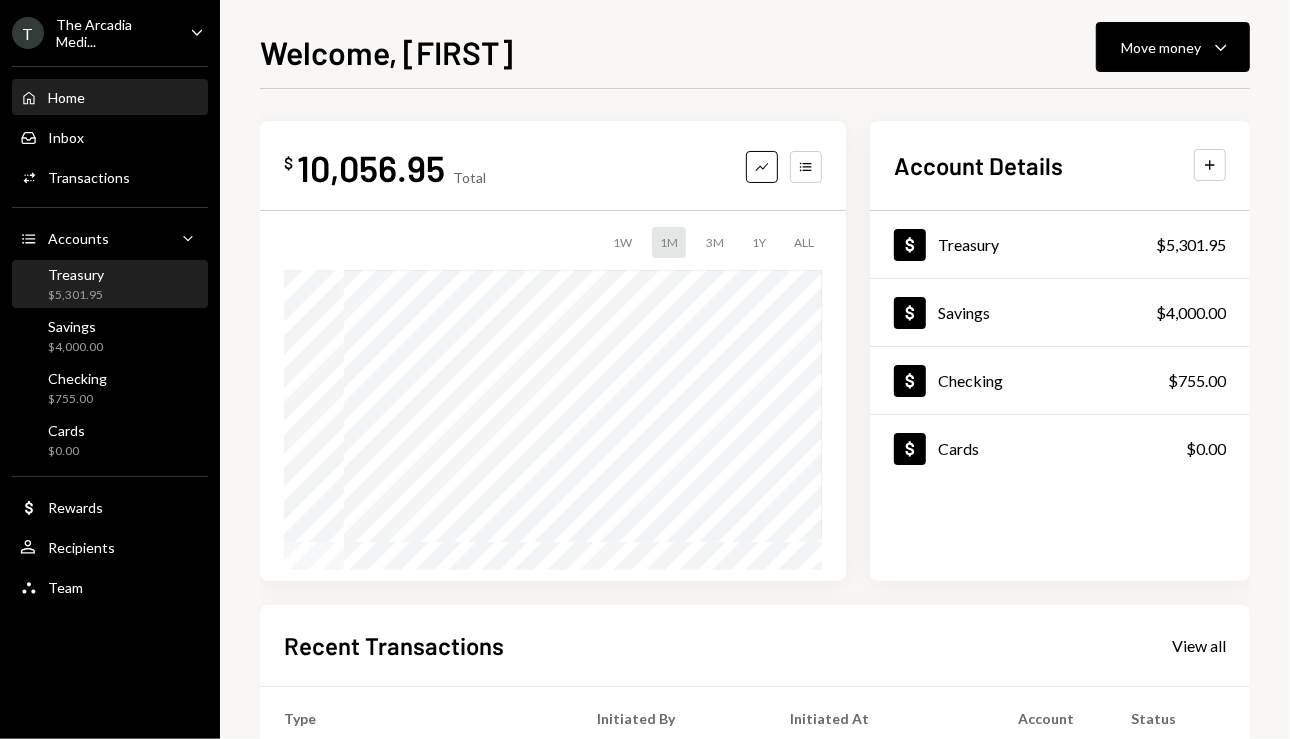 click on "Treasury $5,301.95" at bounding box center [110, 285] 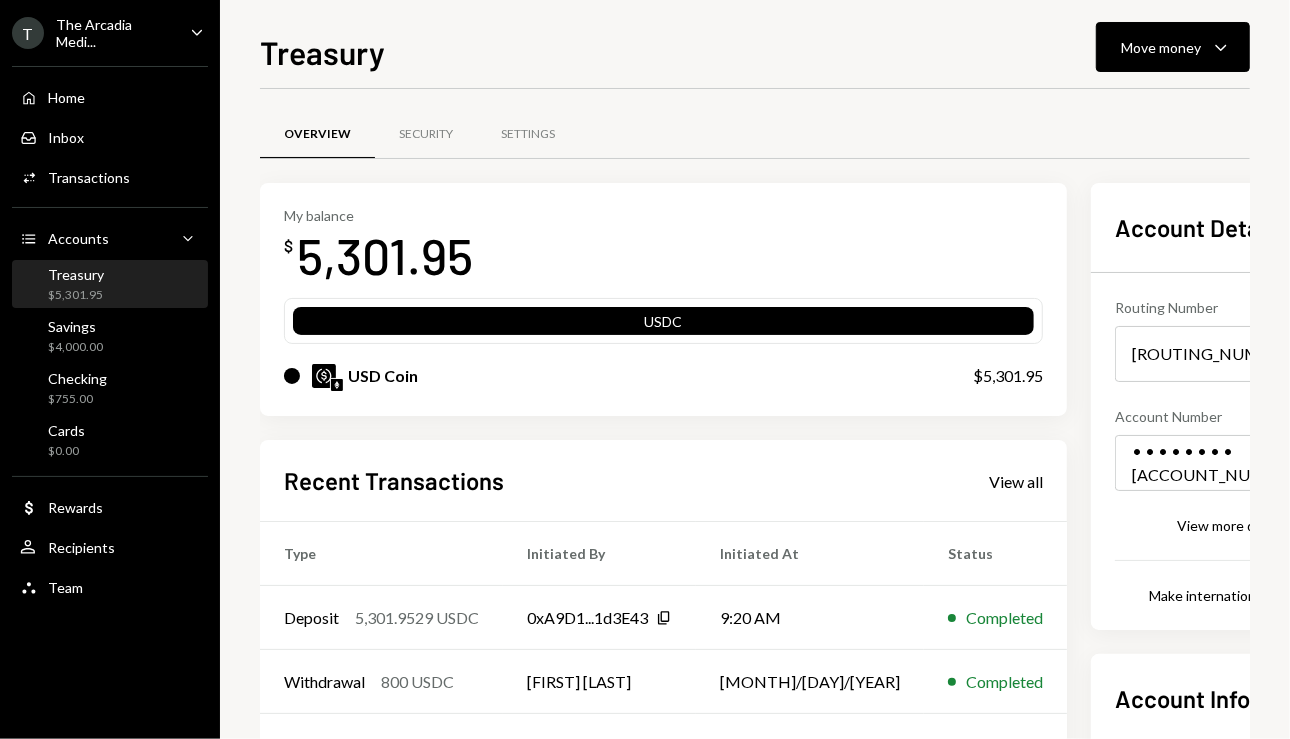 scroll, scrollTop: 240, scrollLeft: 0, axis: vertical 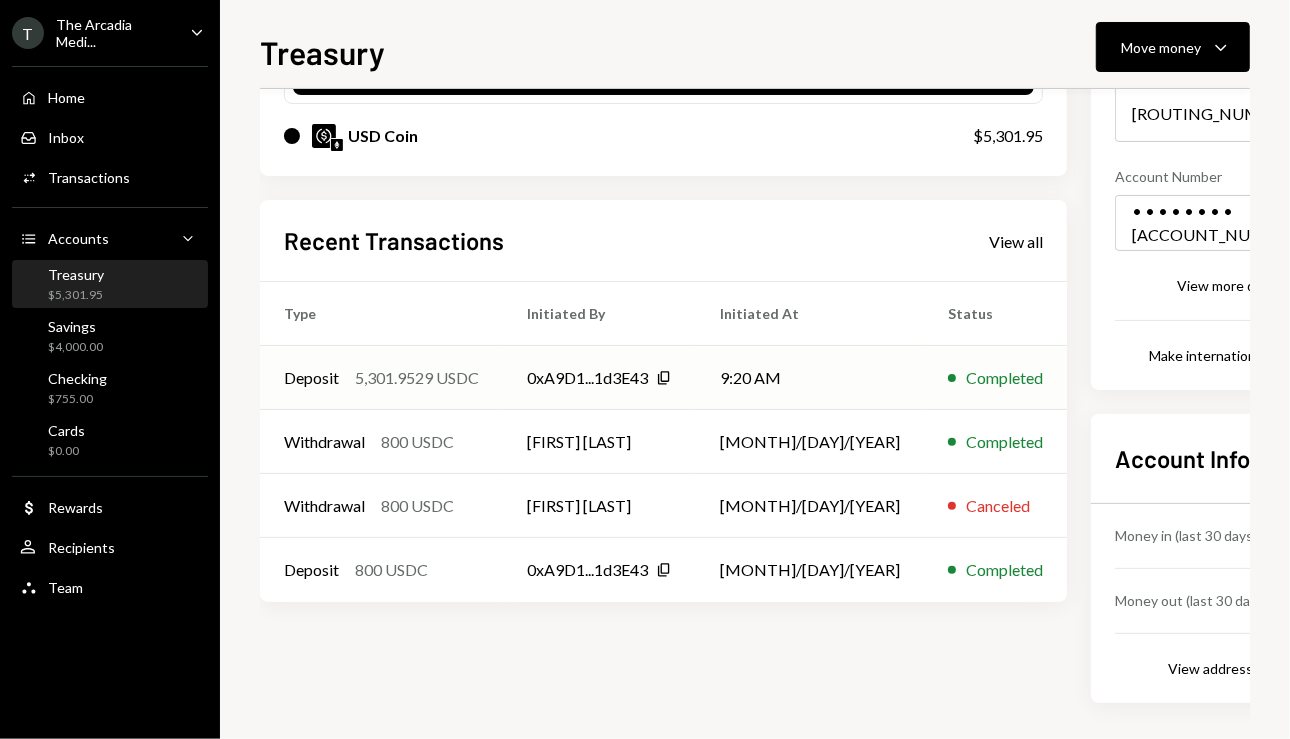 click on "9:20 AM" at bounding box center [810, 378] 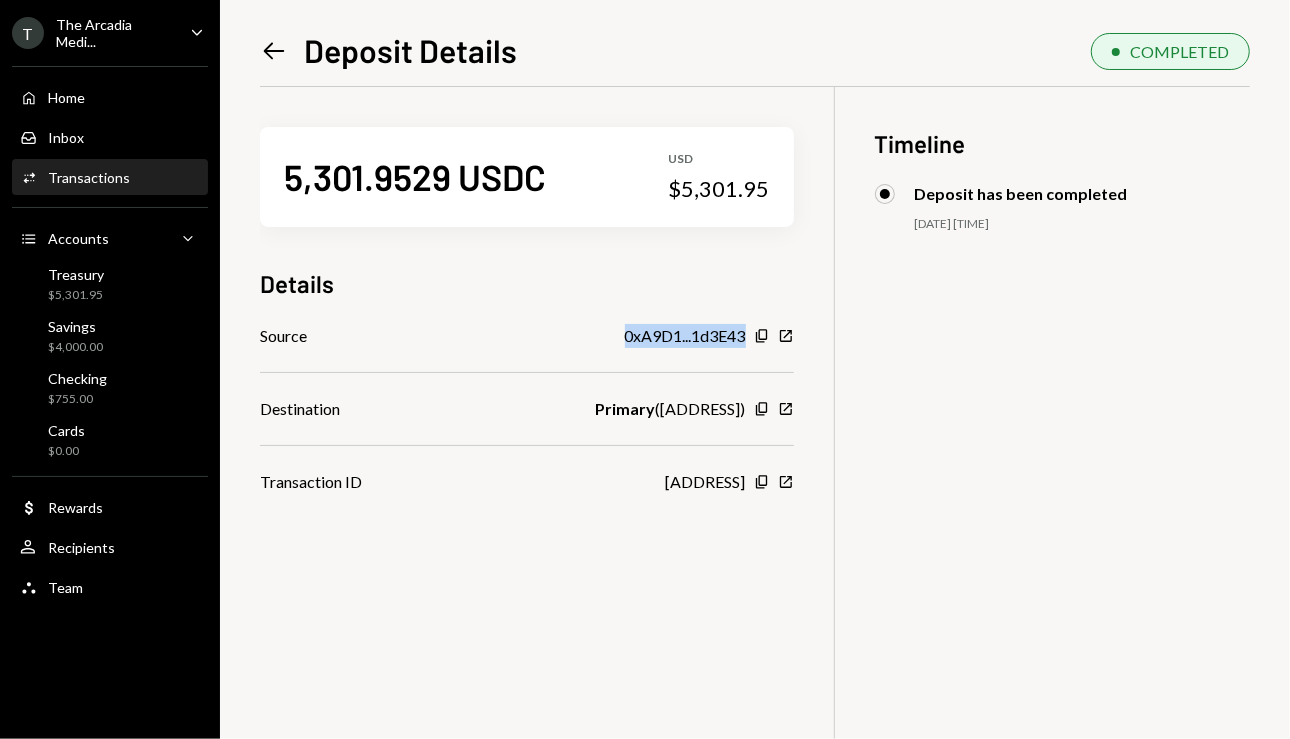 drag, startPoint x: 323, startPoint y: 374, endPoint x: 549, endPoint y: 336, distance: 229.17242 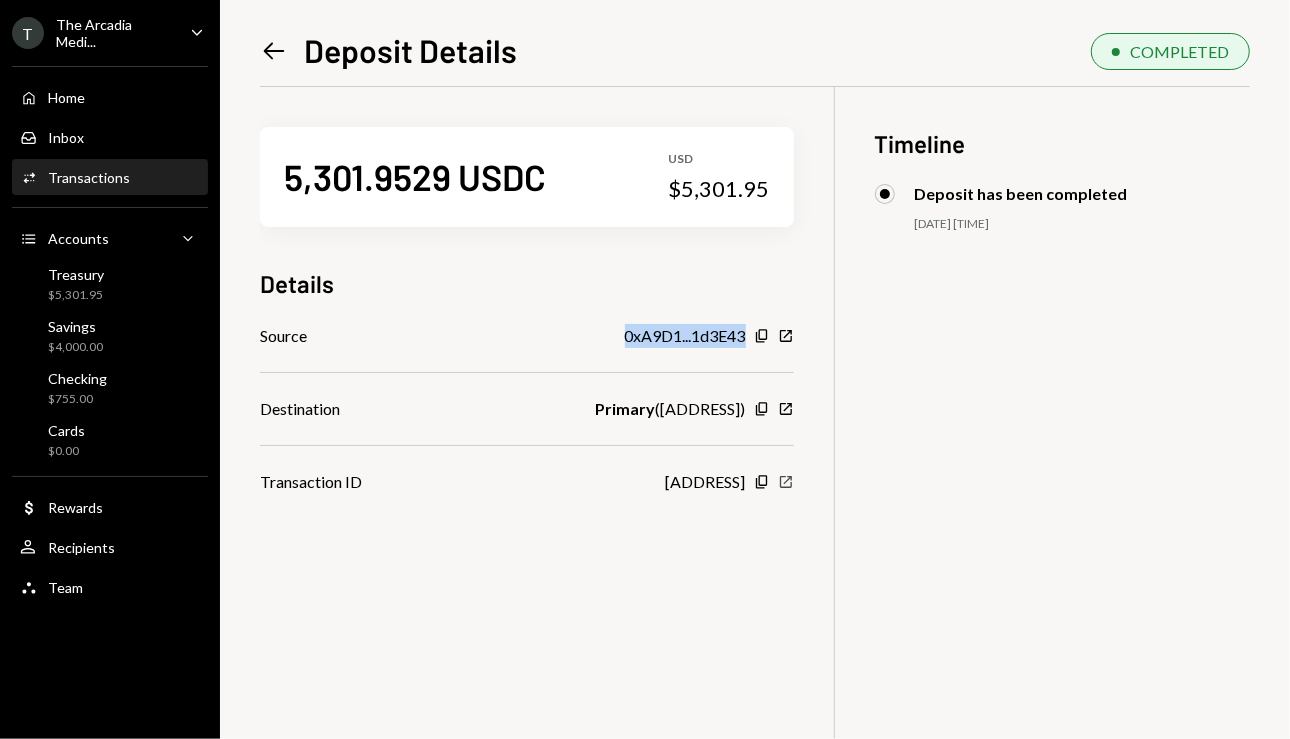 click on "New Window" at bounding box center [762, 336] 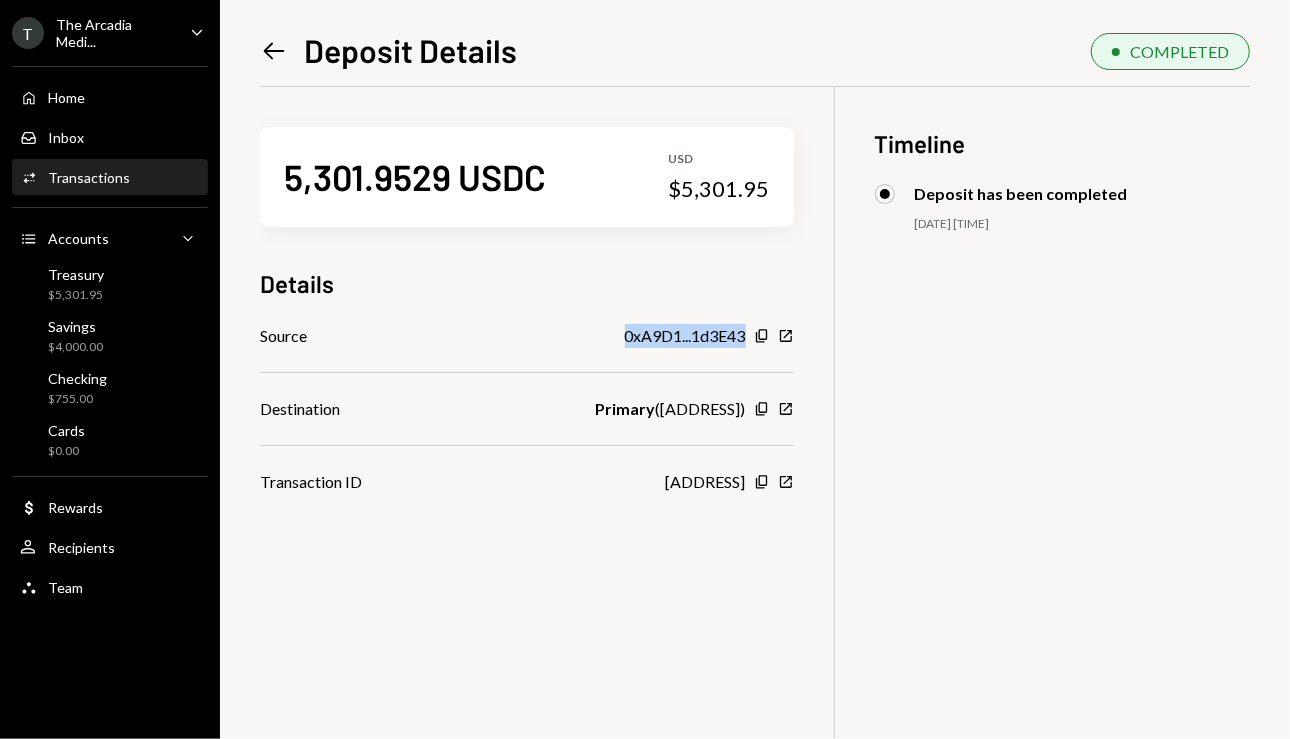click on "Left Arrow" at bounding box center [274, 51] 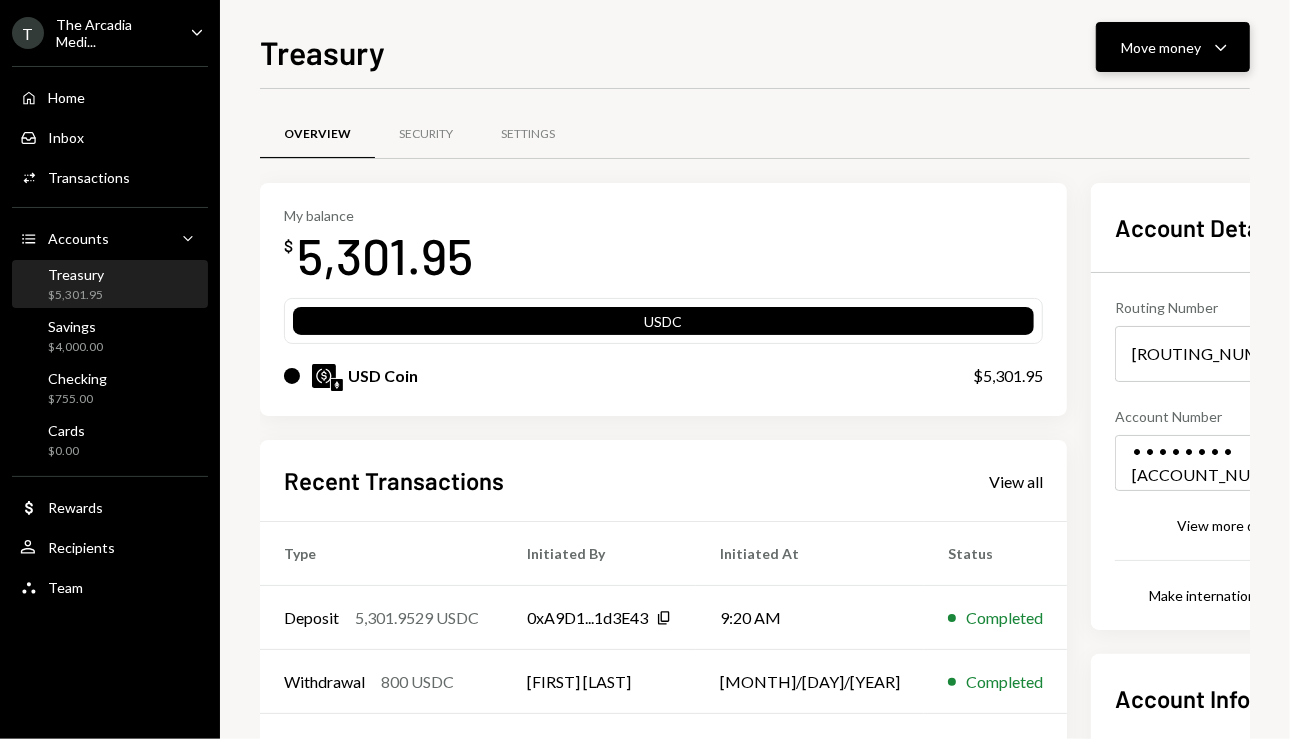 click on "Move money" at bounding box center (1161, 47) 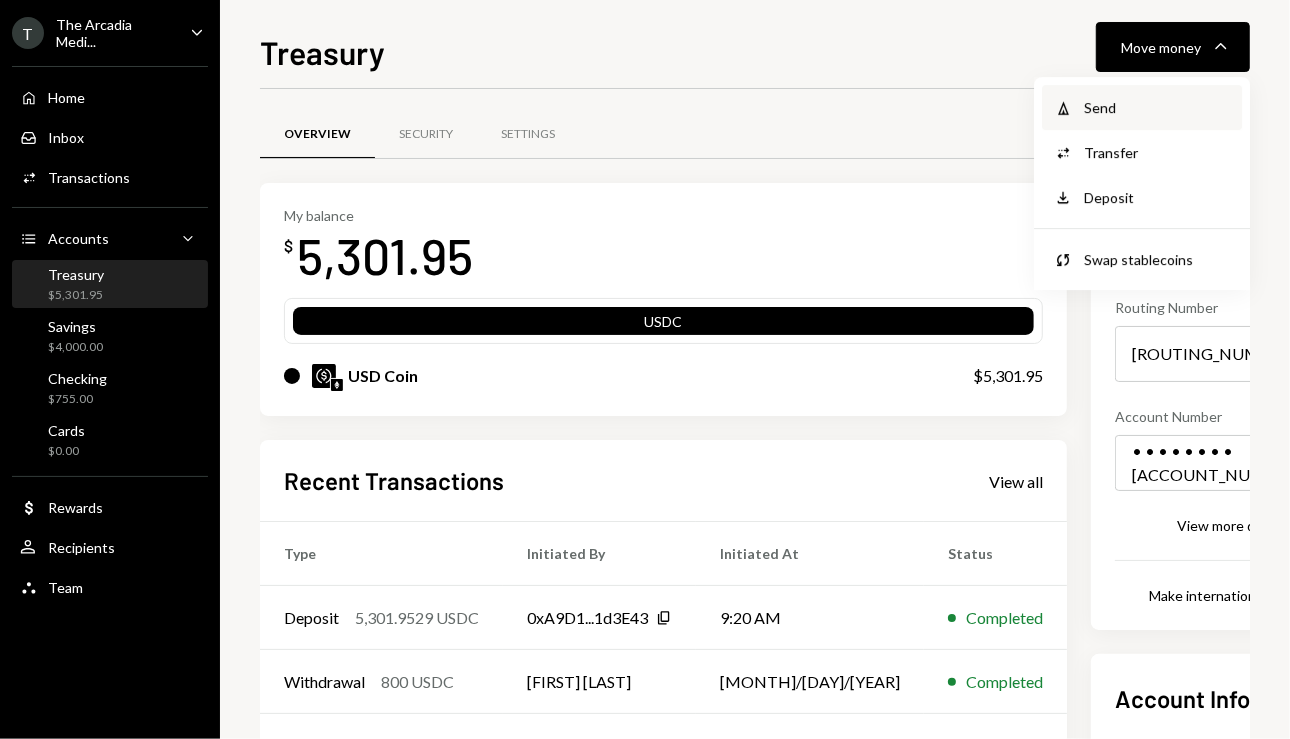 click on "Send" at bounding box center [1157, 107] 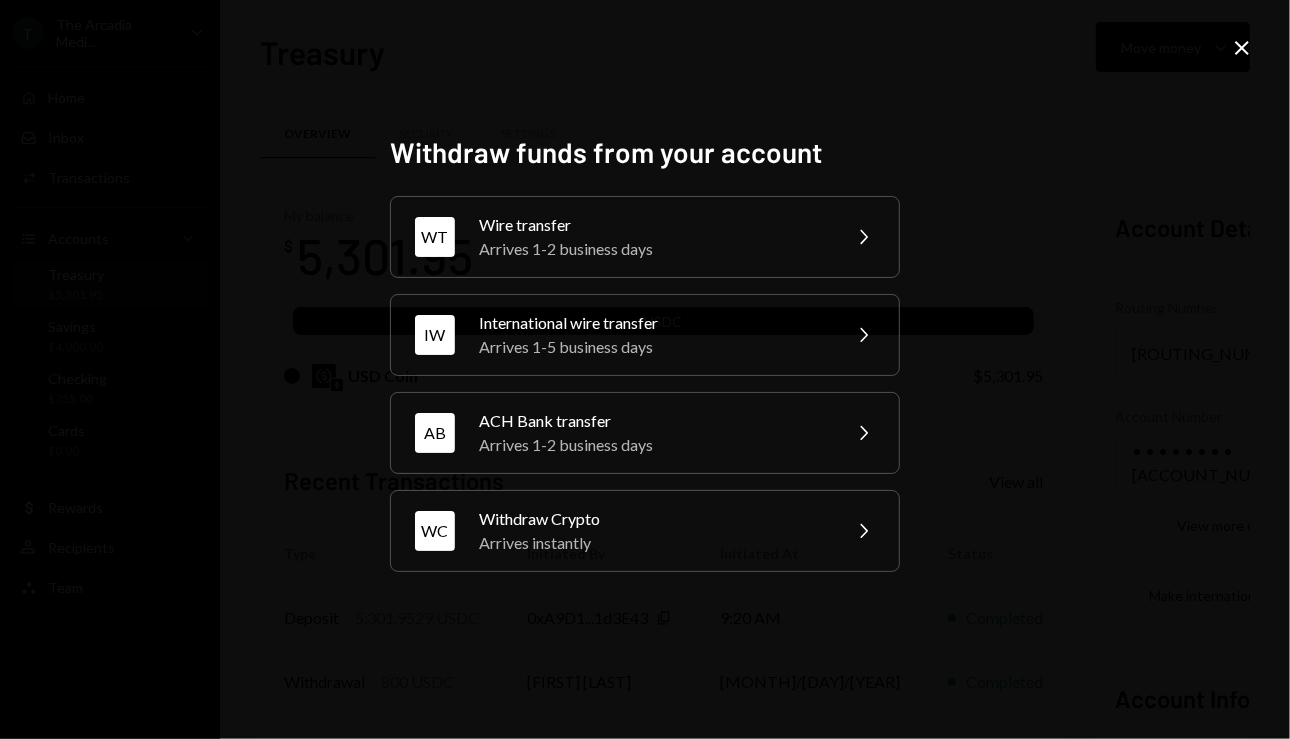 click on "Close" at bounding box center (1242, 48) 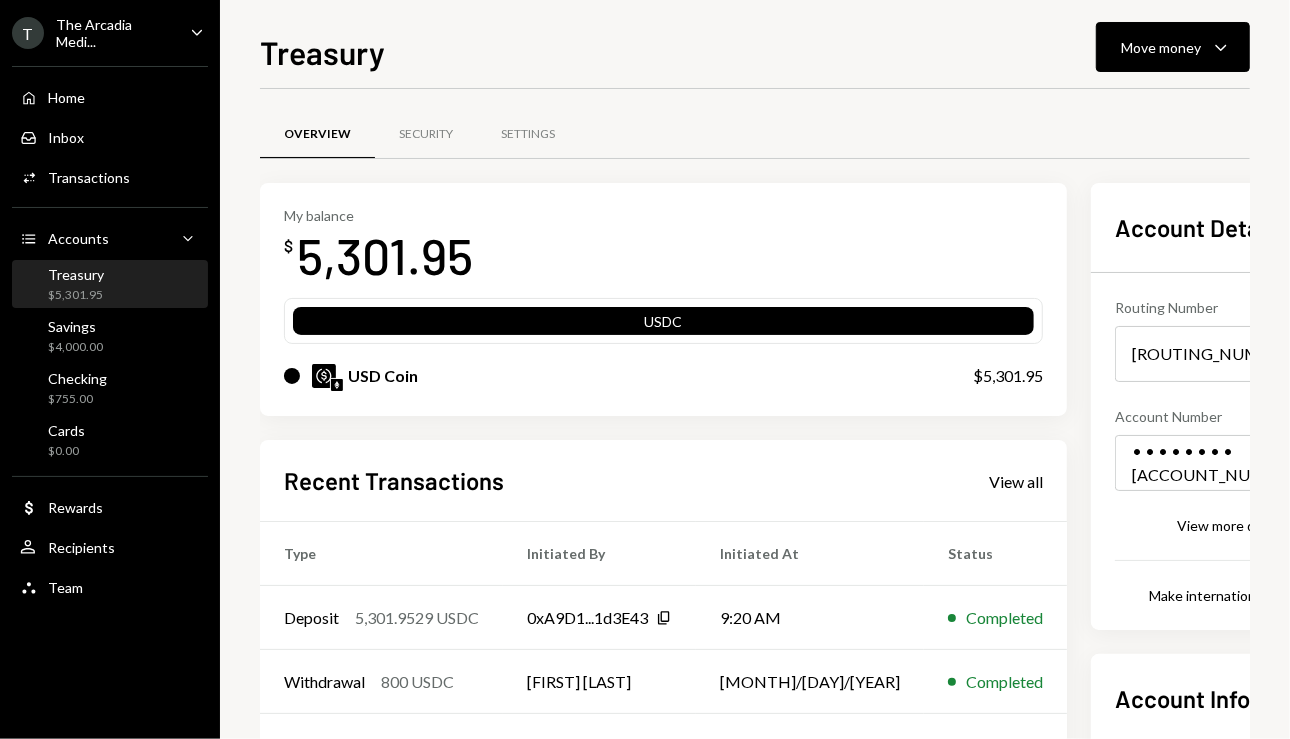 click on "Treasury Move money Caret Down" at bounding box center (755, 50) 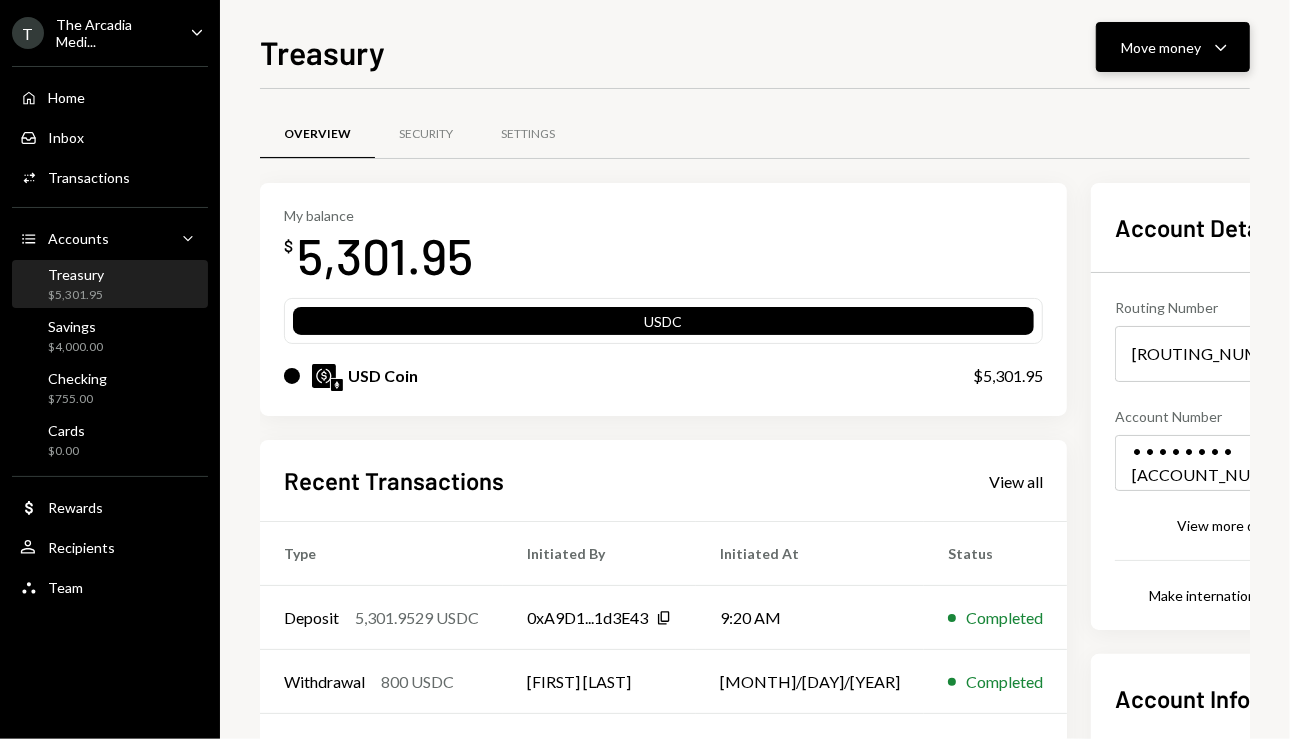 click on "Move money Caret Down" at bounding box center [1173, 47] 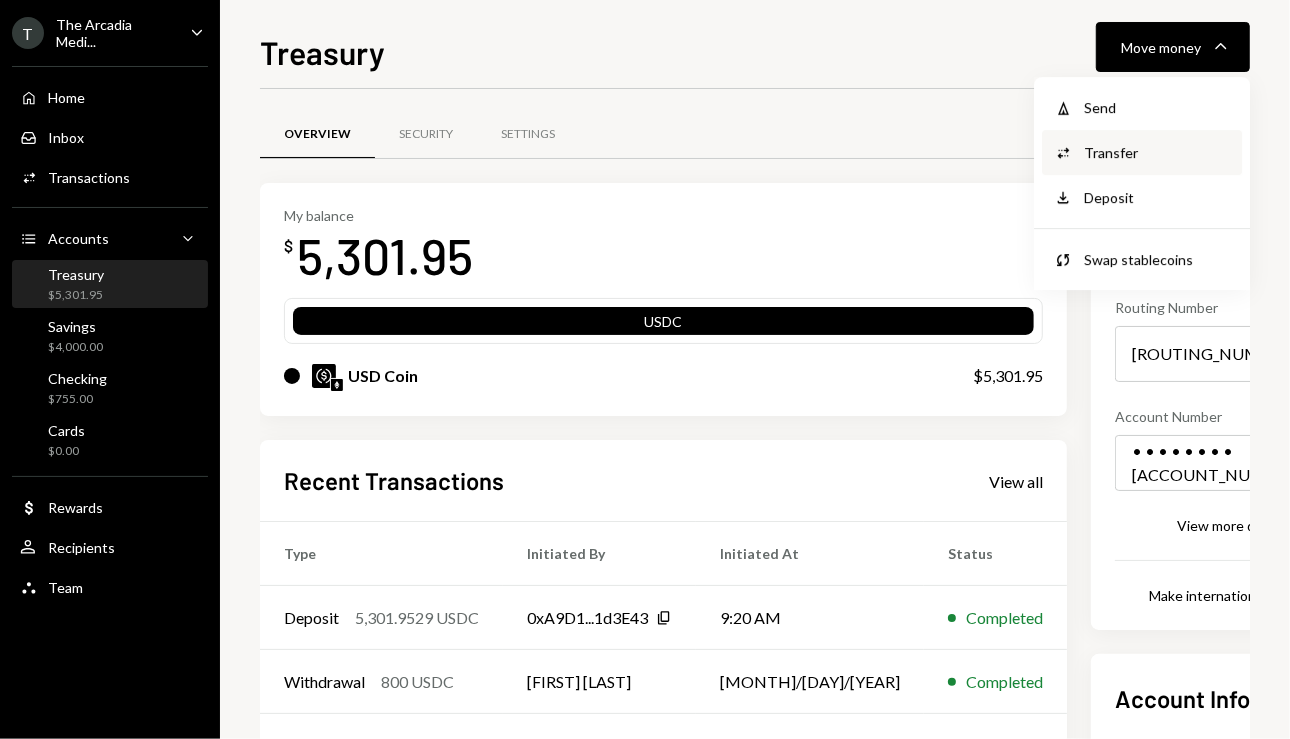 click on "Transfer" at bounding box center [1157, 107] 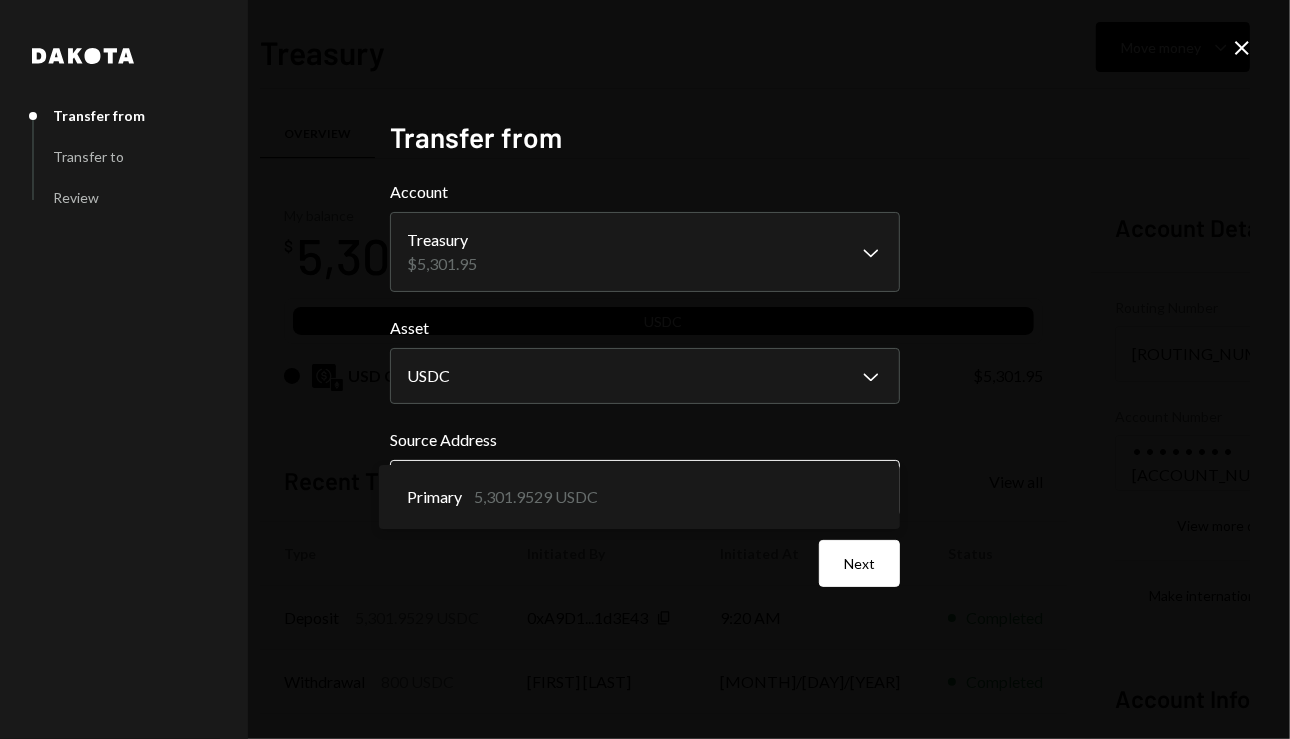 click on "T The Arcadia Medi... Caret Down Home Home Inbox Inbox Activities Transactions Accounts Accounts Caret Down Treasury $5,301.95 Savings $4,000.00 Checking $755.00 Cards $0.00 Dollar Rewards User Recipients Team Team Treasury Move money Caret Down Overview Security Settings My balance $ 5,301.95 USDC USD Coin $5,301.95 Recent Transactions View all Type Initiated By Initiated At Status Deposit 5,301.9529  USDC 0xA9D1...1d3E43 Copy 9:20 AM Completed Withdrawal 800  USDC Rasikh Morani 06/28/2025 Completed Withdrawal 800  USDC Rasikh Morani 06/28/2025 Canceled Deposit 800  USDC 0xA9D1...1d3E43 Copy 06/28/2025 Completed Account Details Routing Number 101019644 Copy Account Number • • • • • • • •  2169 Show Copy View more details Right Arrow Make international deposit Right Arrow Account Information Money in (last 30 days) Up Right Arrow $6,101.95 Money out (last 30 days) Down Right Arrow $0.00 View address details Right Arrow Treasury - Dakota Dakota Transfer from Transfer to Review Transfer from" at bounding box center [645, 369] 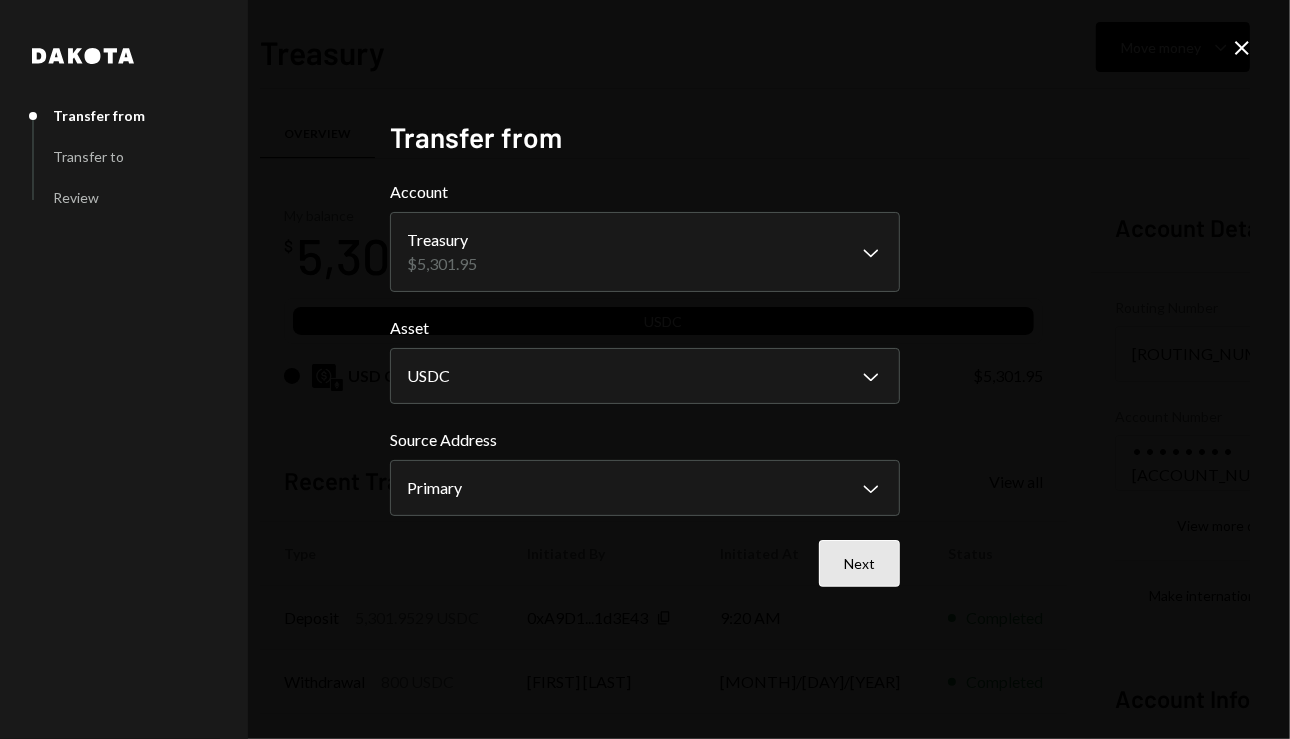 click on "Next" at bounding box center [859, 563] 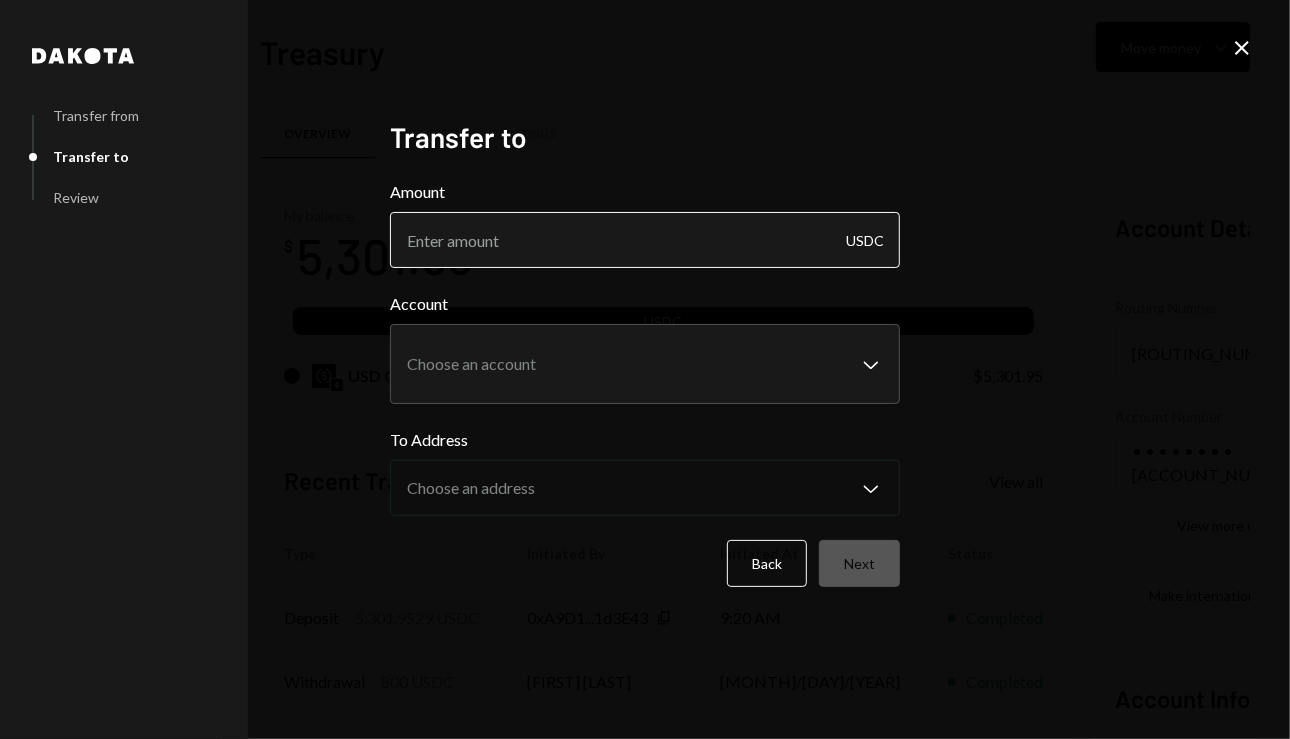 click on "Amount" at bounding box center [645, 240] 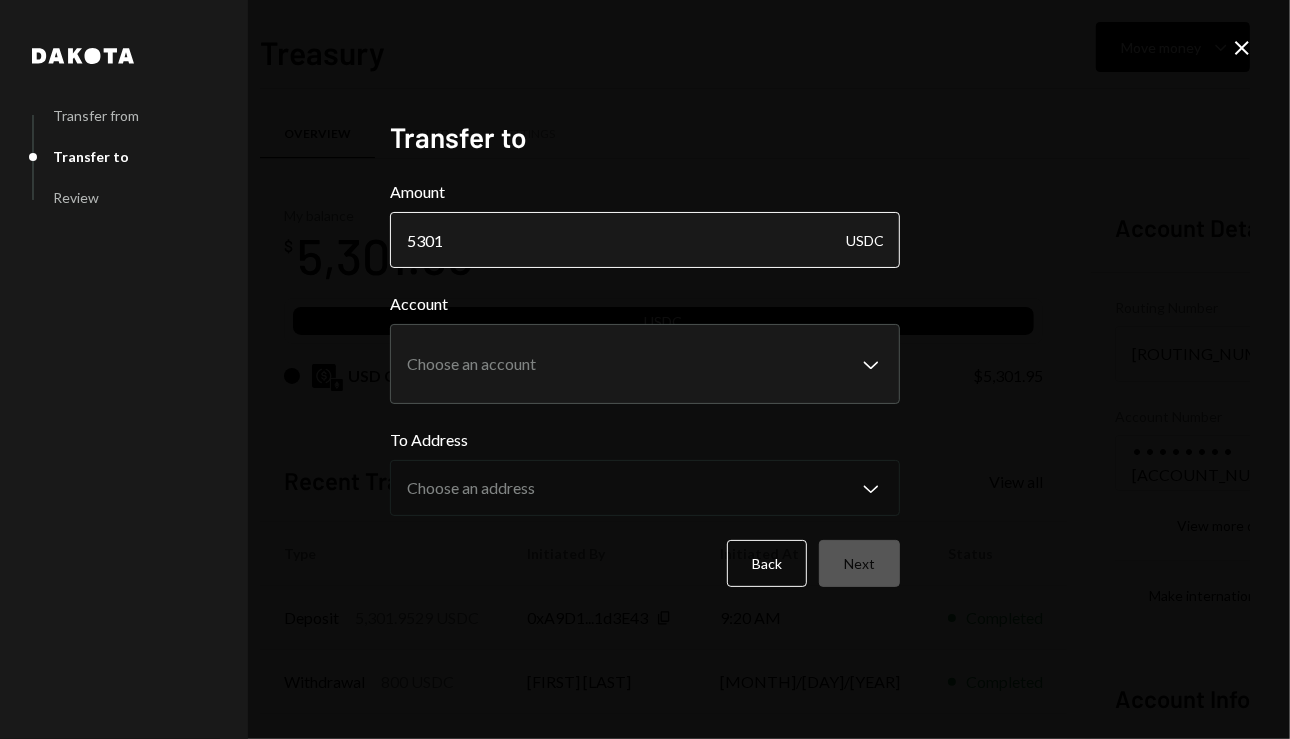 type on "5301" 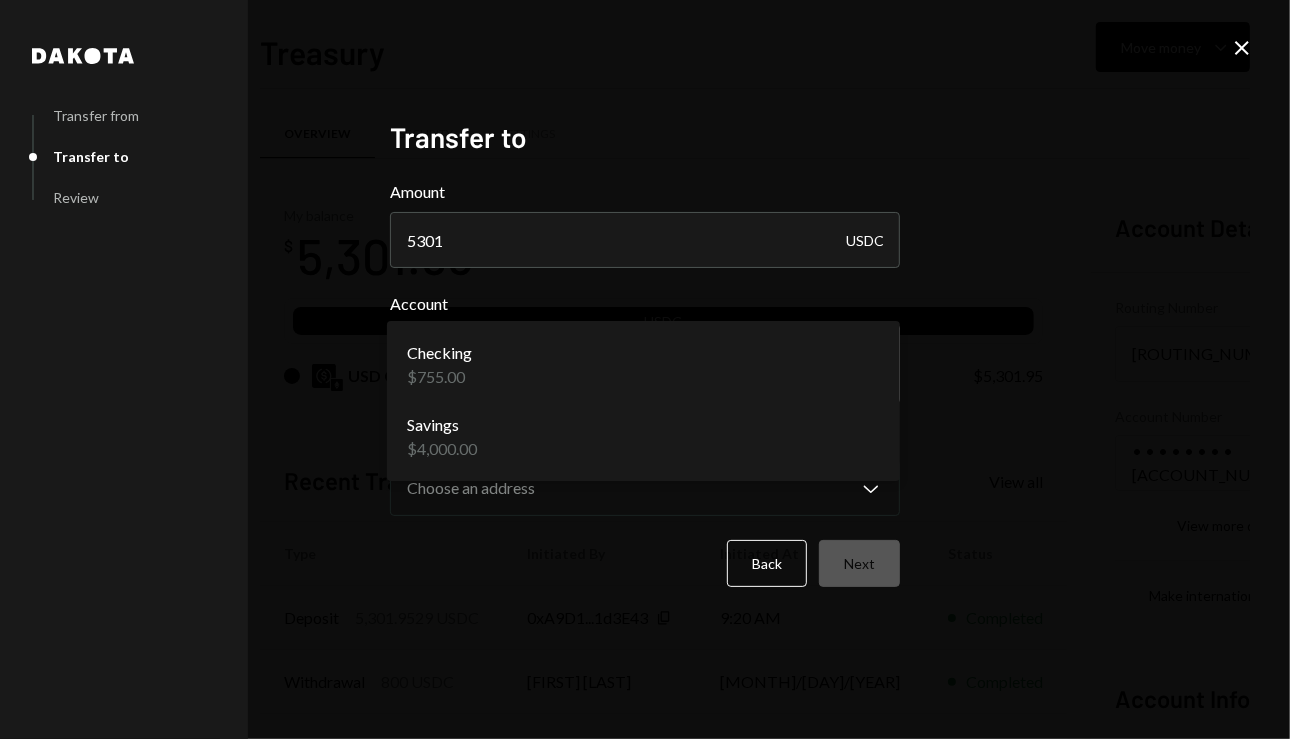 click on "T The Arcadia Medi... Caret Down Home Home Inbox Inbox Activities Transactions Accounts Accounts Caret Down Treasury $5,301.95 Savings $4,000.00 Checking $755.00 Cards $0.00 Dollar Rewards User Recipients Team Team Treasury Move money Caret Down Overview Security Settings My balance $ 5,301.95 USDC USD Coin $5,301.95 Recent Transactions View all Type Initiated By Initiated At Status Deposit 5,301.9529  USDC 0xA9D1...1d3E43 Copy 9:20 AM Completed Withdrawal 800  USDC Rasikh Morani 06/28/2025 Completed Withdrawal 800  USDC Rasikh Morani 06/28/2025 Canceled Deposit 800  USDC 0xA9D1...1d3E43 Copy 06/28/2025 Completed Account Details Routing Number 101019644 Copy Account Number • • • • • • • •  2169 Show Copy View more details Right Arrow Make international deposit Right Arrow Account Information Money in (last 30 days) Up Right Arrow $6,101.95 Money out (last 30 days) Down Right Arrow $0.00 View address details Right Arrow Treasury - Dakota Dakota Transfer from Transfer to Review Transfer to 5301" at bounding box center (645, 369) 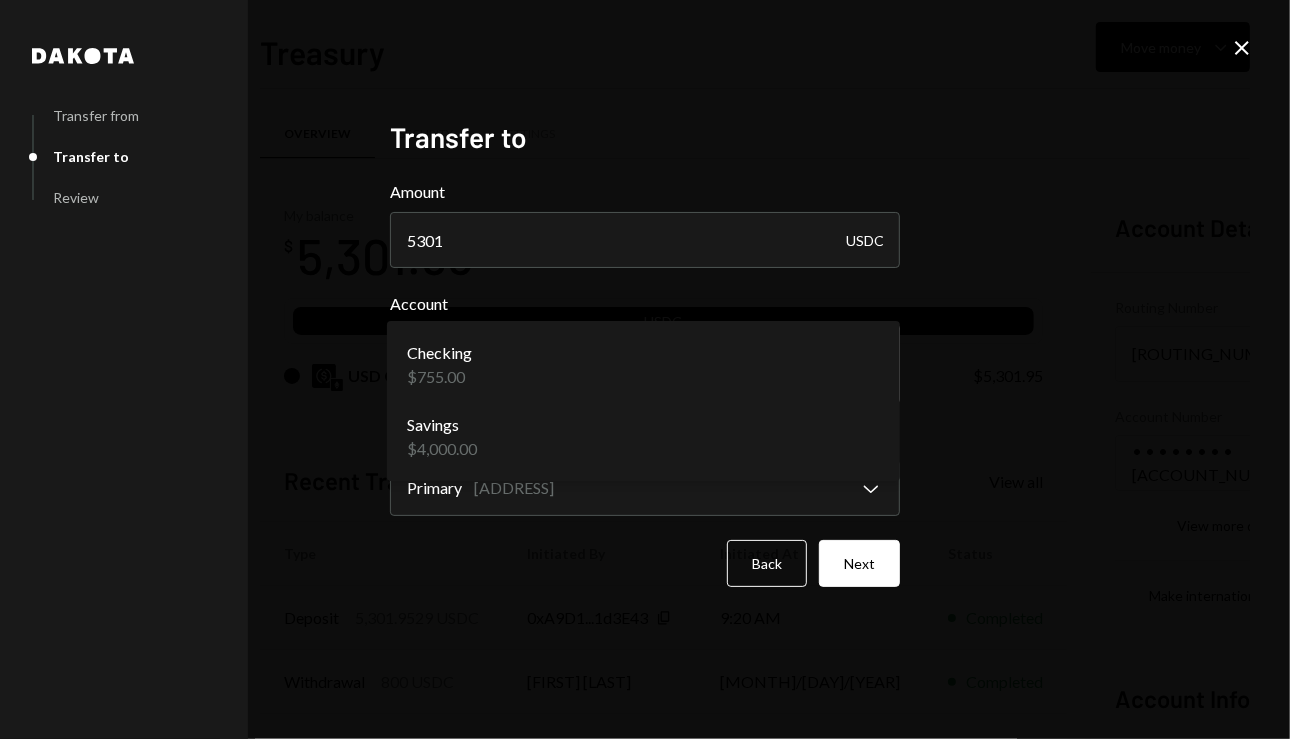 click on "T The Arcadia Medi... Caret Down Home Home Inbox Inbox Activities Transactions Accounts Accounts Caret Down Treasury $5,301.95 Savings $4,000.00 Checking $755.00 Cards $0.00 Dollar Rewards User Recipients Team Team Treasury Move money Caret Down Overview Security Settings My balance $ 5,301.95 USDC USD Coin $5,301.95 Recent Transactions View all Type Initiated By Initiated At Status Deposit 5,301.9529  USDC 0xA9D1...1d3E43 Copy 9:20 AM Completed Withdrawal 800  USDC Rasikh Morani 06/28/2025 Completed Withdrawal 800  USDC Rasikh Morani 06/28/2025 Canceled Deposit 800  USDC 0xA9D1...1d3E43 Copy 06/28/2025 Completed Account Details Routing Number 101019644 Copy Account Number • • • • • • • •  2169 Show Copy View more details Right Arrow Make international deposit Right Arrow Account Information Money in (last 30 days) Up Right Arrow $6,101.95 Money out (last 30 days) Down Right Arrow $0.00 View address details Right Arrow Treasury - Dakota Dakota Transfer from Transfer to Review Transfer to 5301" at bounding box center [645, 369] 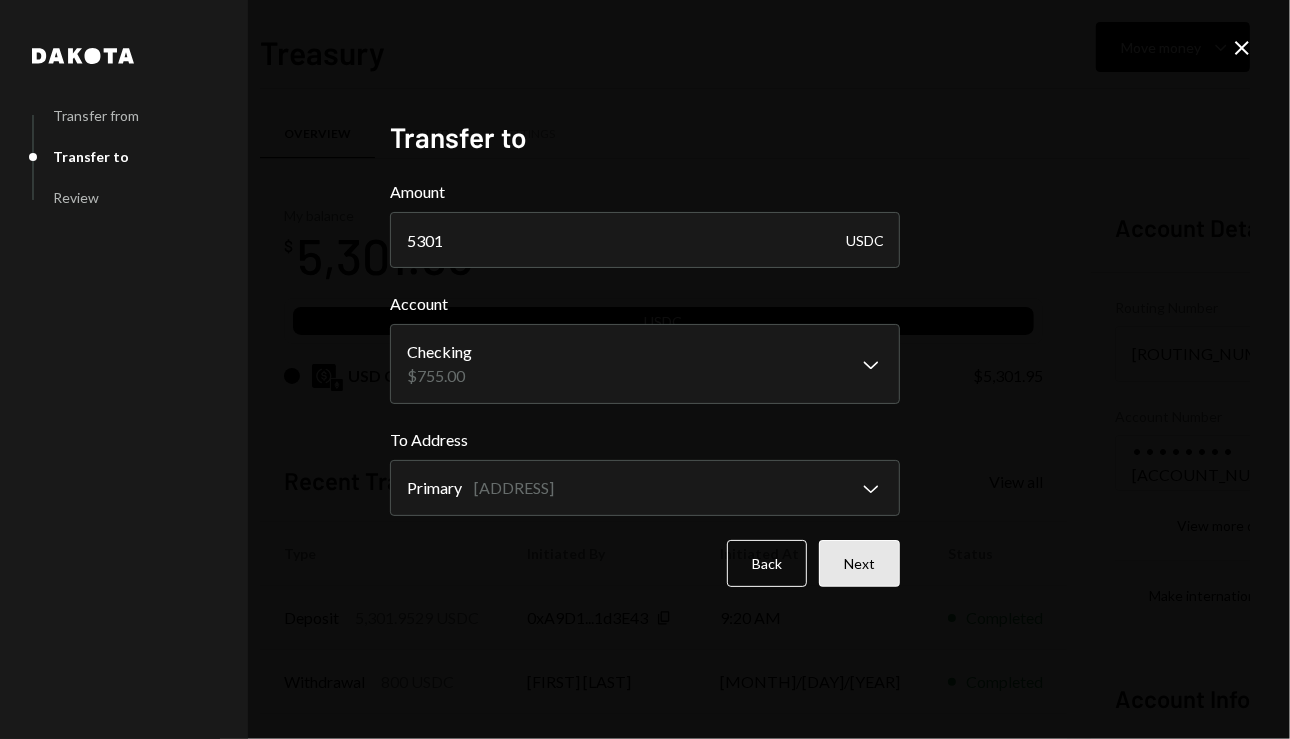 click on "Next" at bounding box center (859, 563) 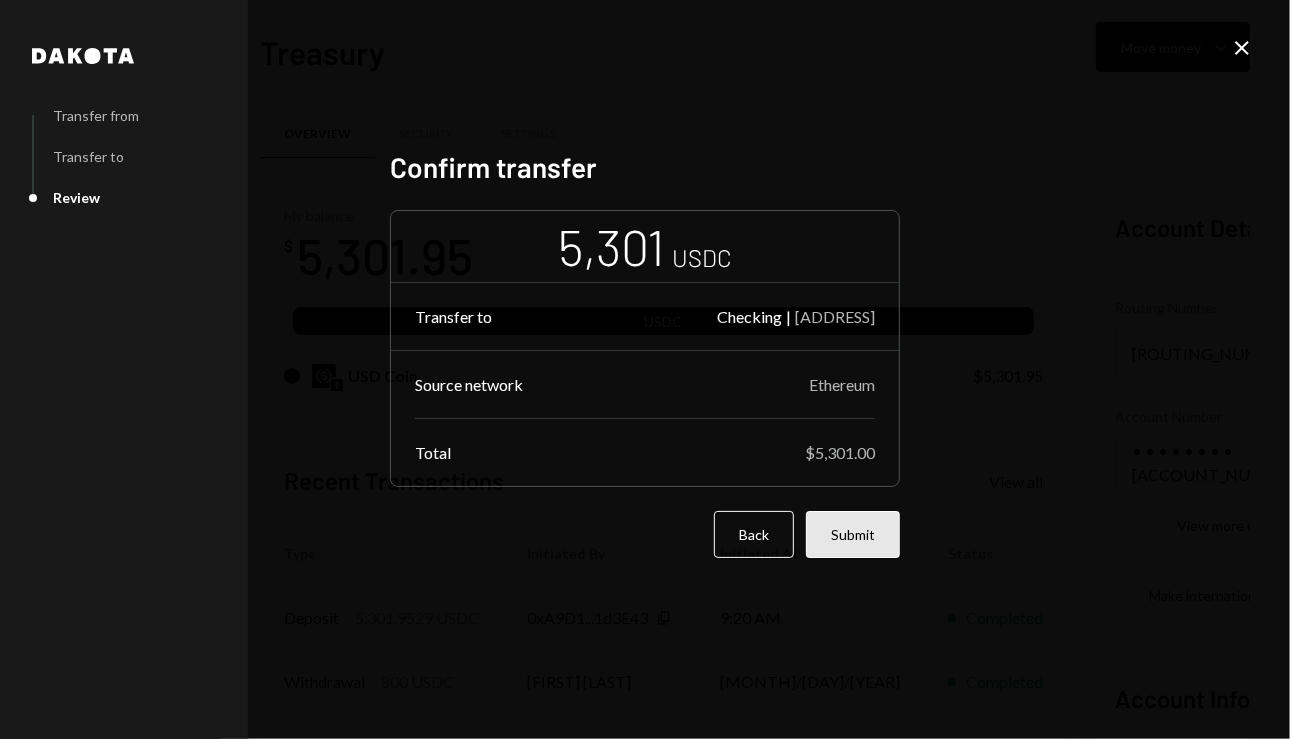 click on "Submit" at bounding box center (853, 534) 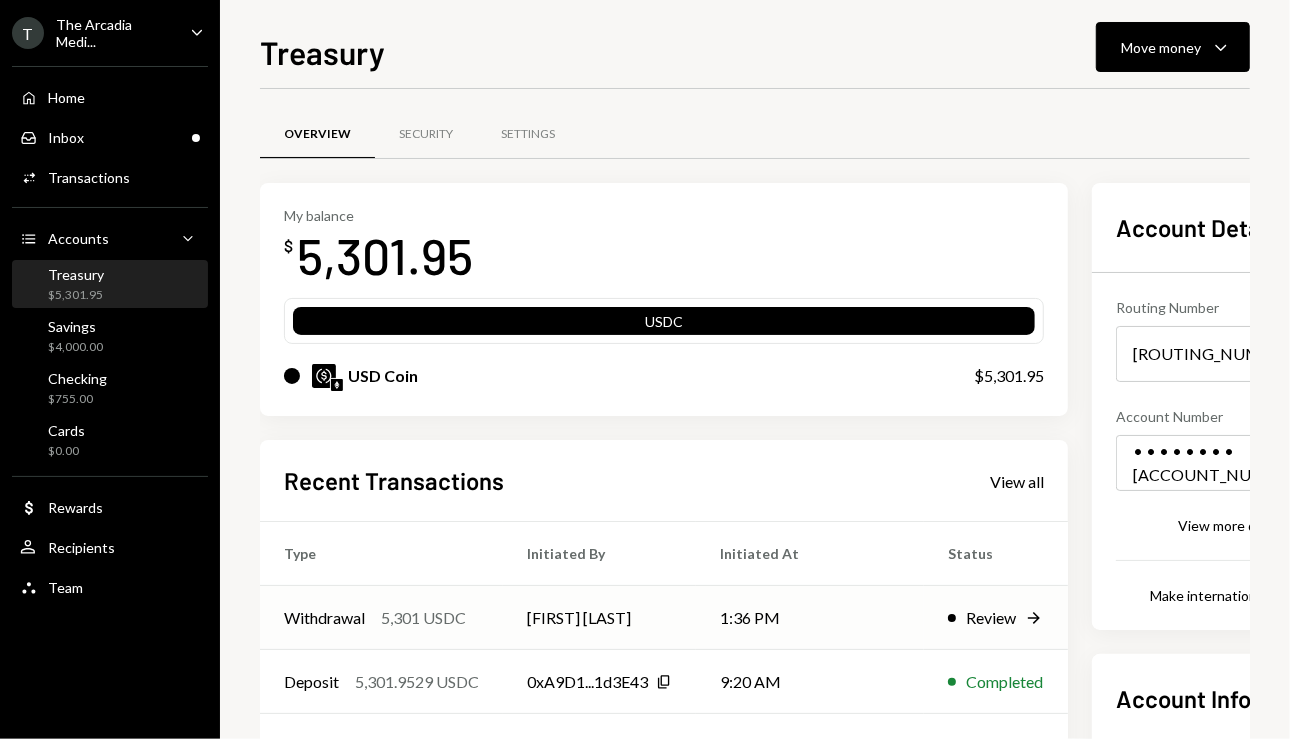 click on "1:36 PM" at bounding box center [810, 618] 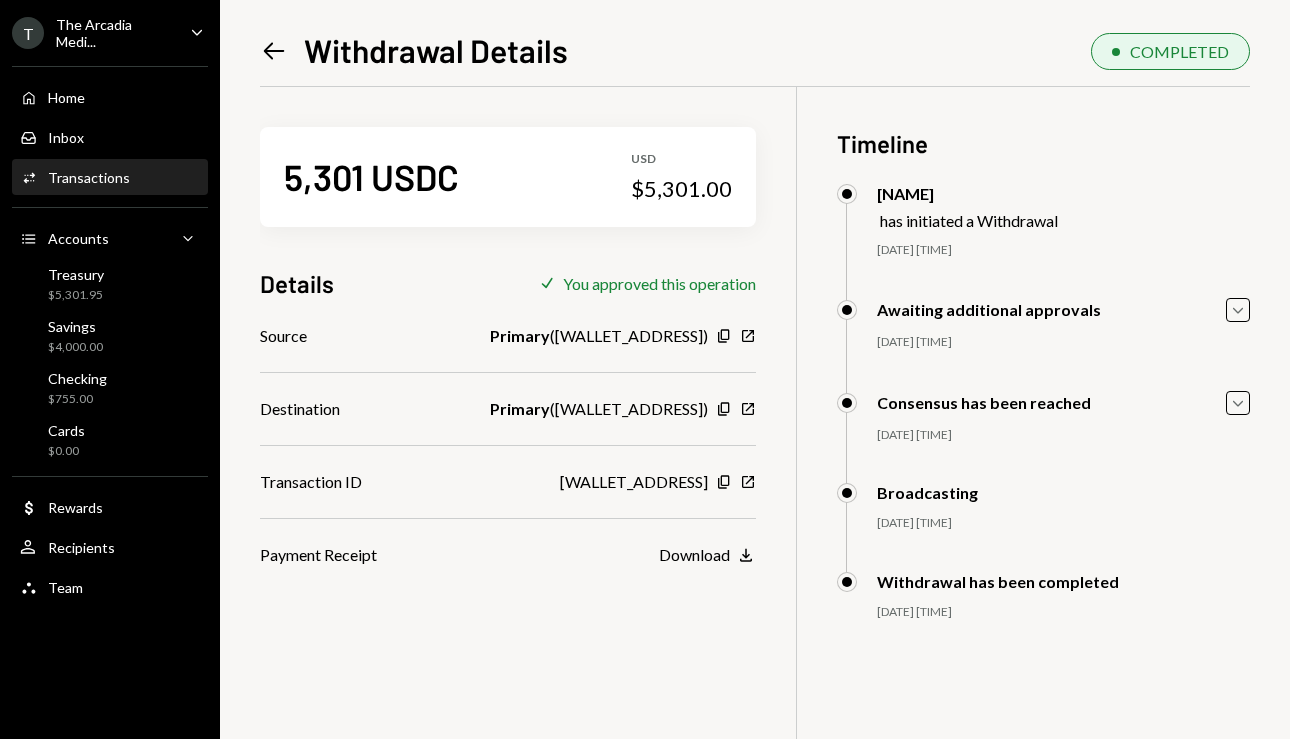 scroll, scrollTop: 0, scrollLeft: 0, axis: both 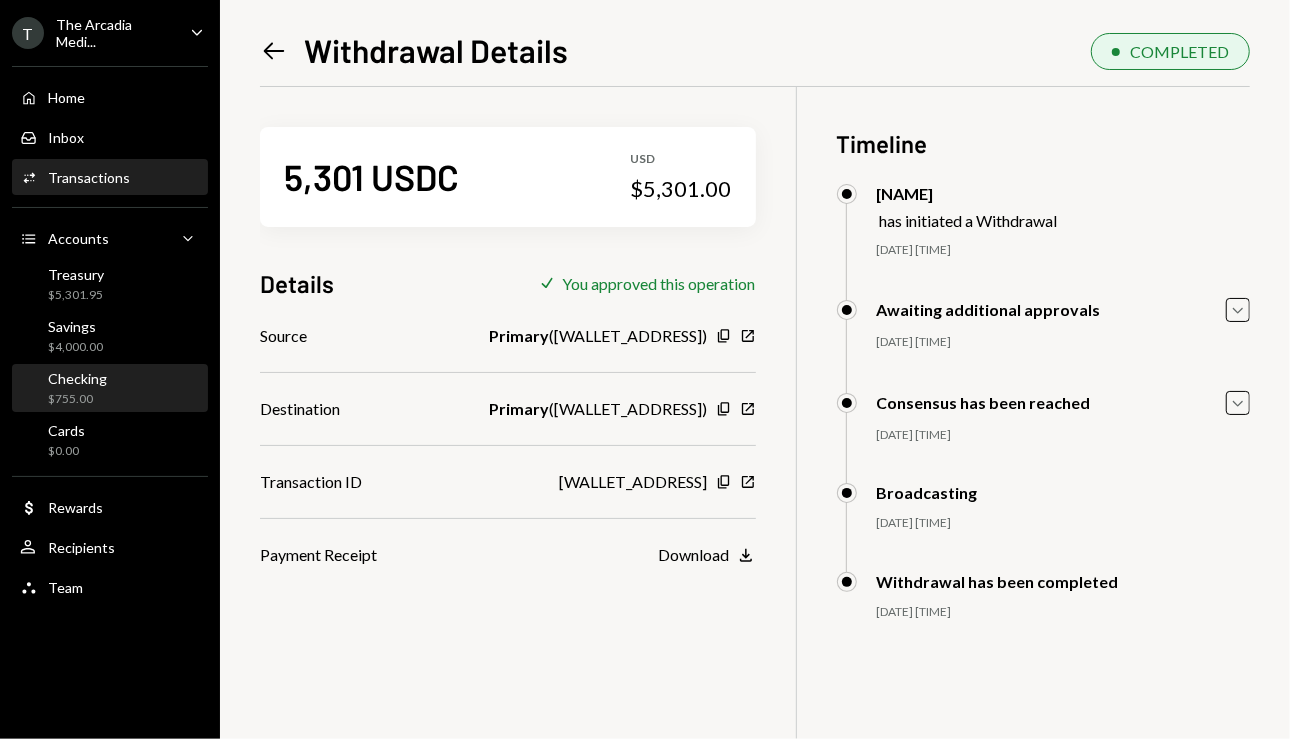 click on "Checking $755.00" at bounding box center [110, 389] 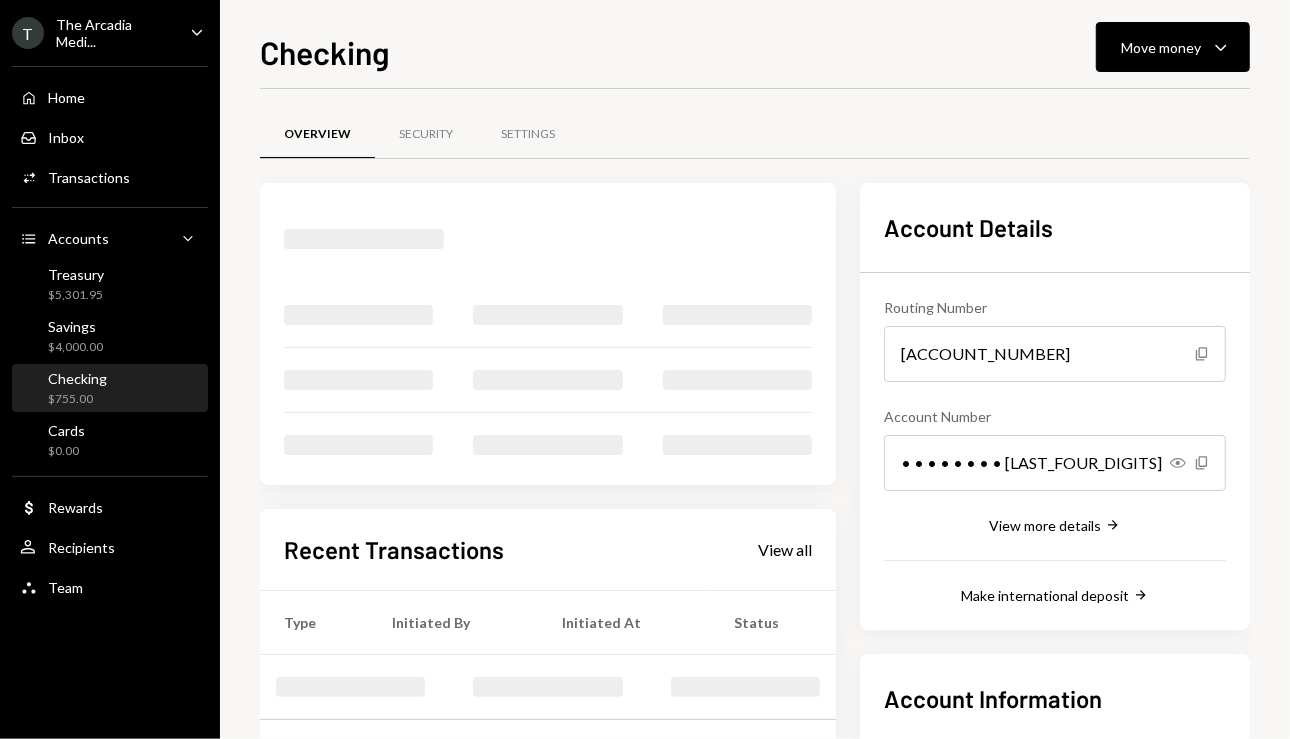 click on "Checking $755.00" at bounding box center [110, 389] 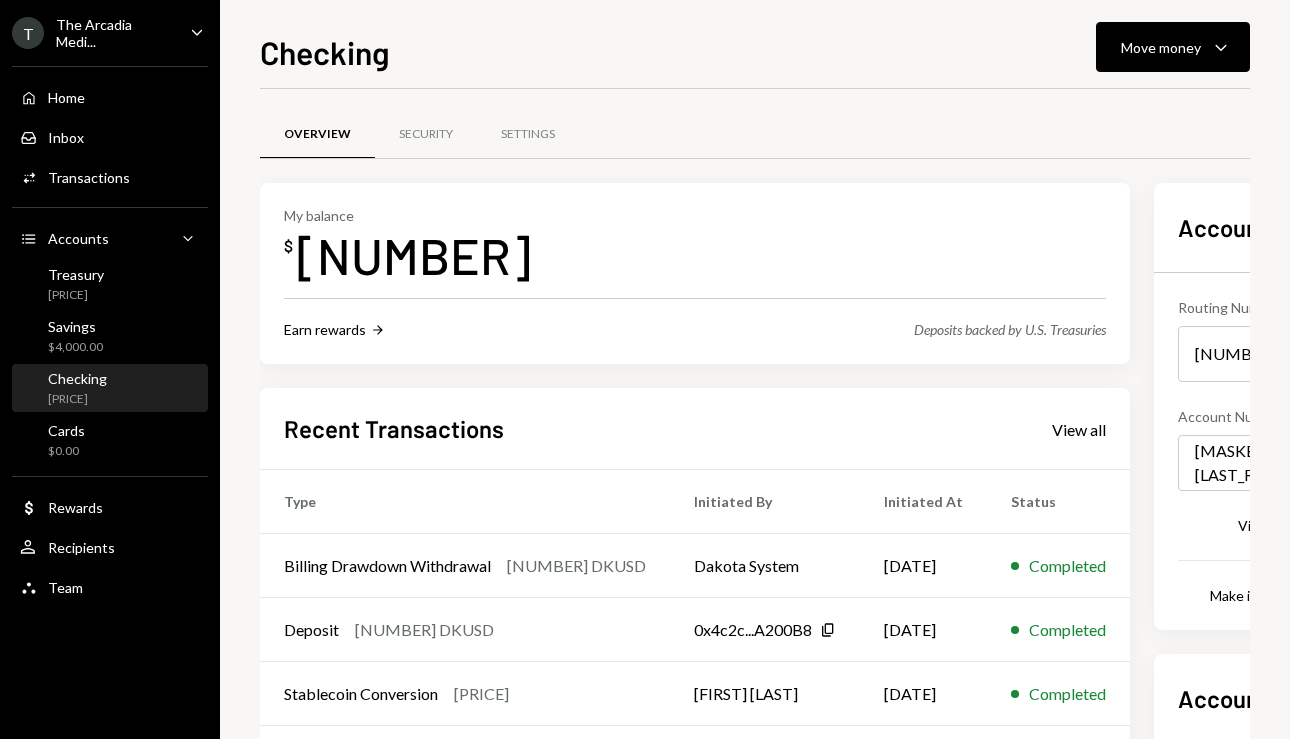 scroll, scrollTop: 0, scrollLeft: 0, axis: both 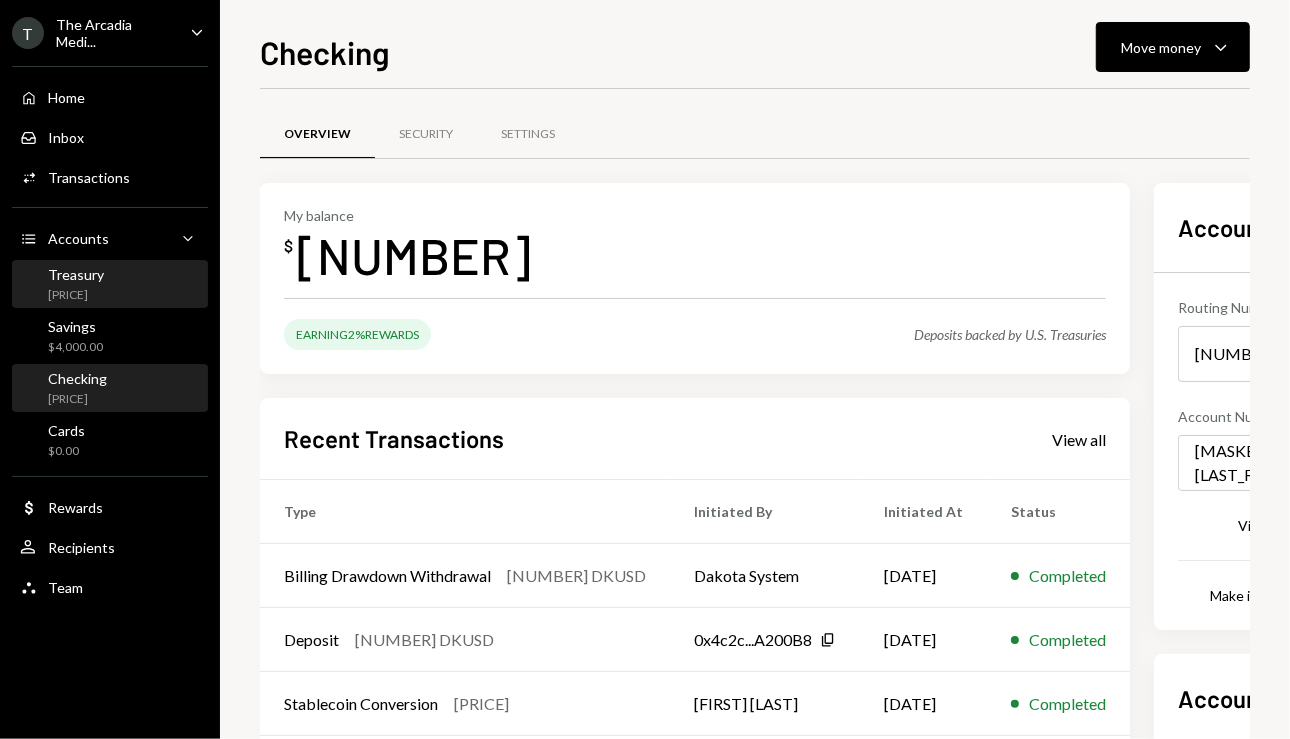 click on "Treasury [PRICE]" at bounding box center (110, 285) 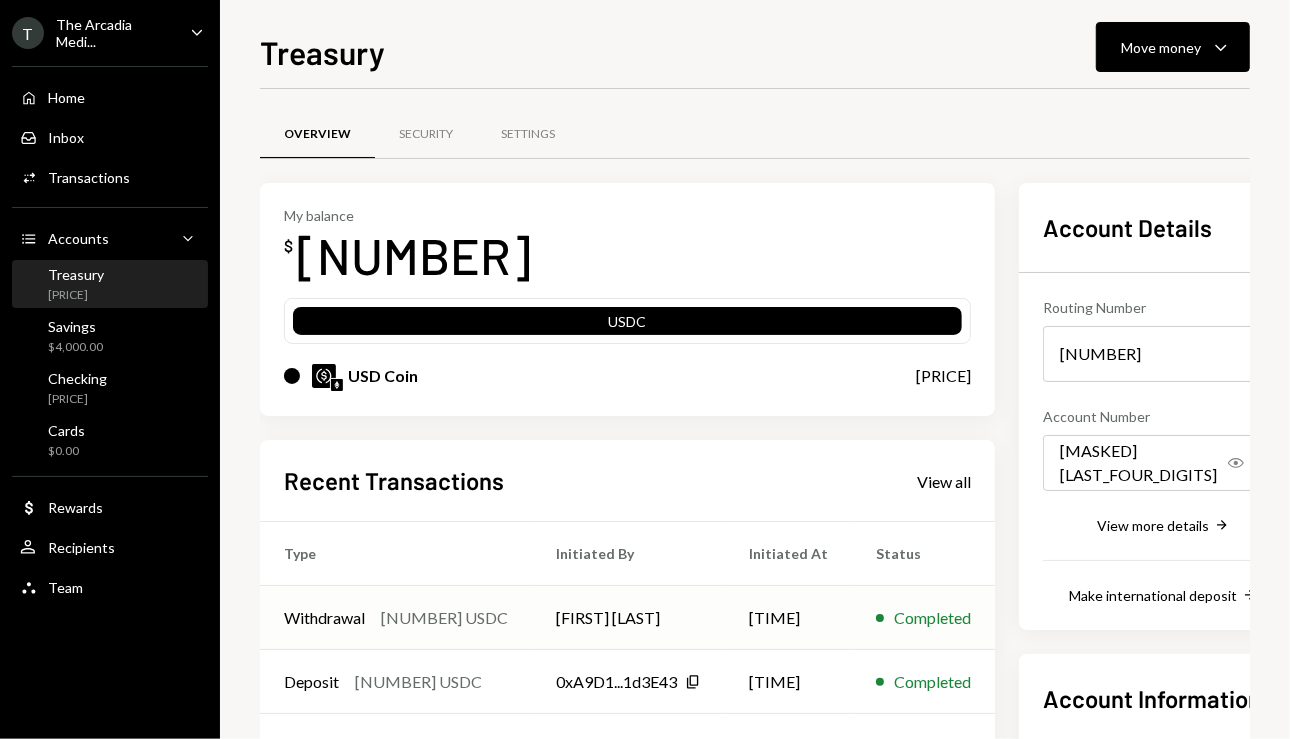 click on "Withdrawal [NUMBER]  USDC" at bounding box center (396, 618) 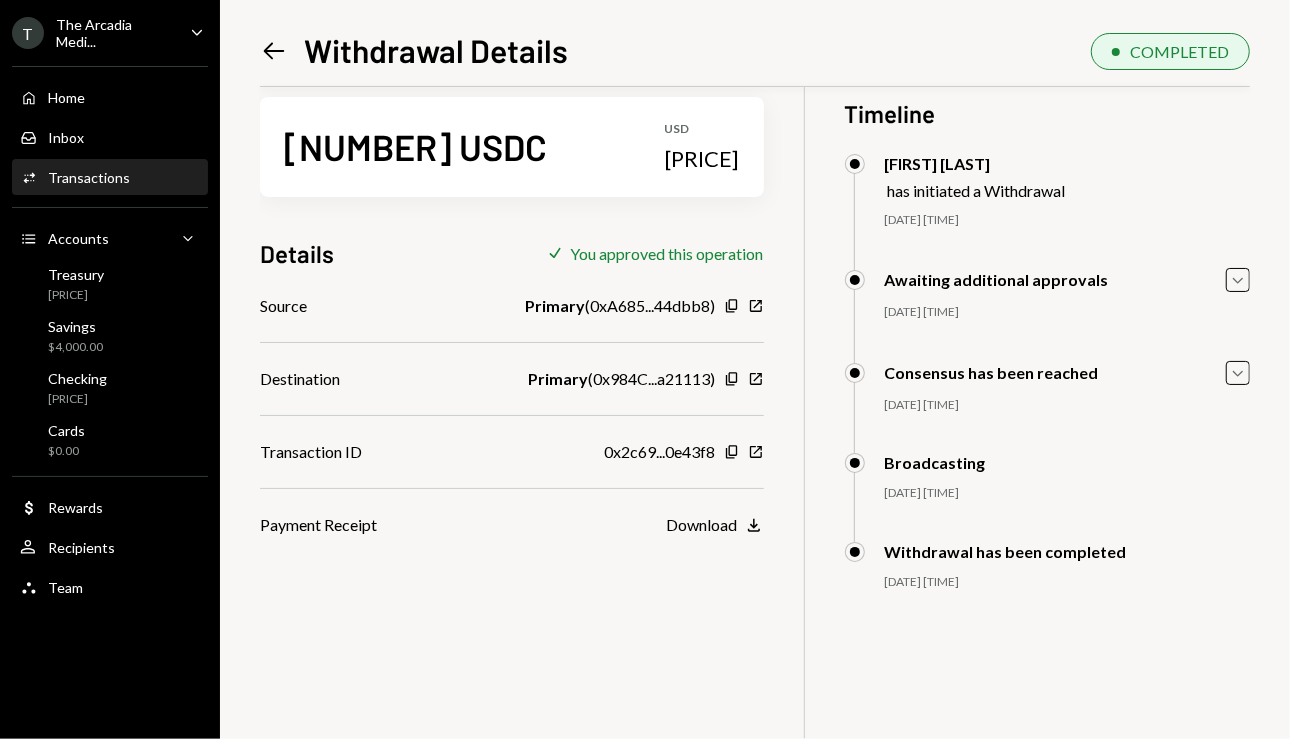 scroll, scrollTop: 32, scrollLeft: 0, axis: vertical 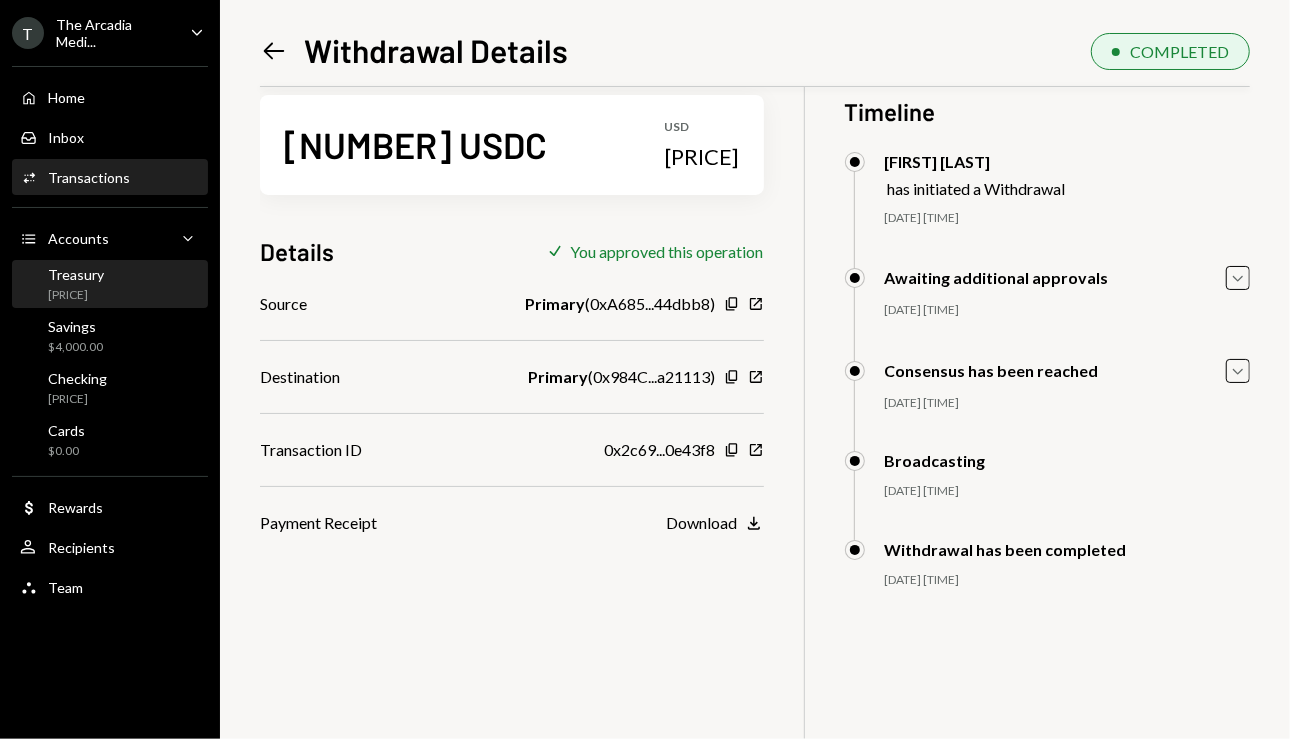 click on "Treasury [PRICE]" at bounding box center [110, 285] 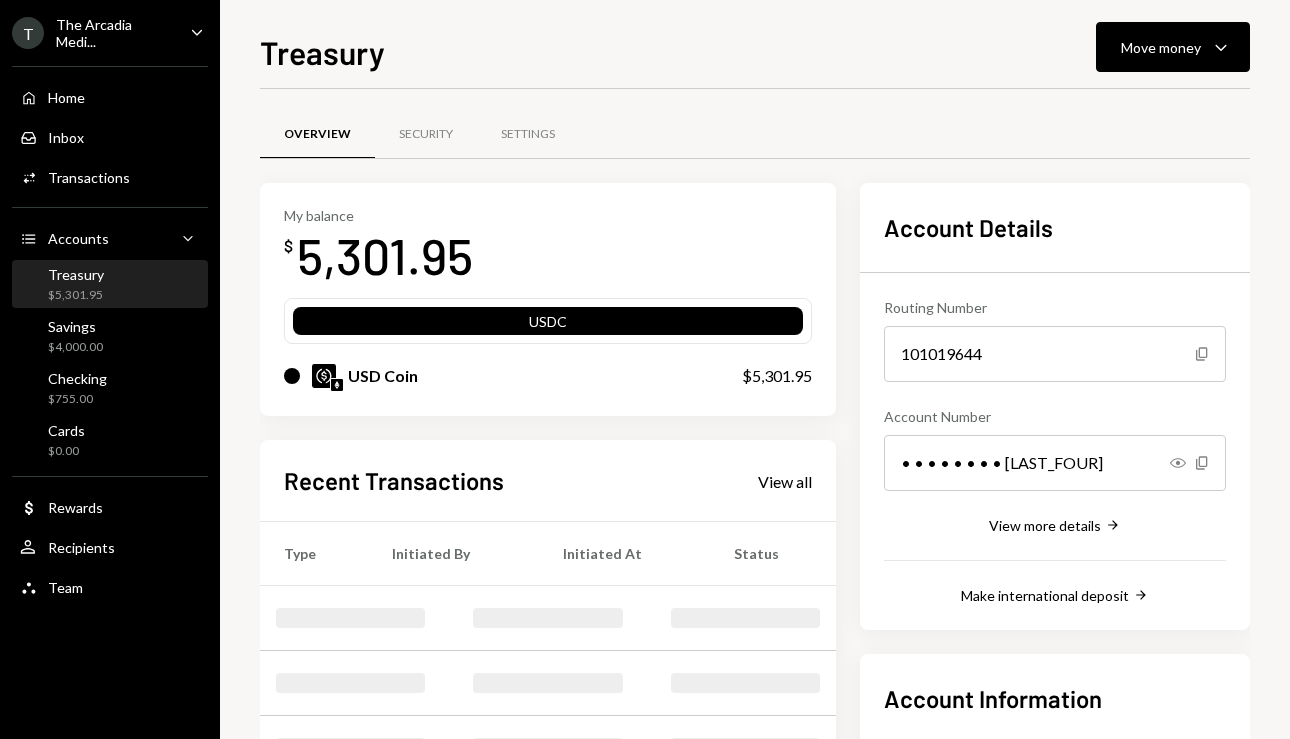 scroll, scrollTop: 0, scrollLeft: 0, axis: both 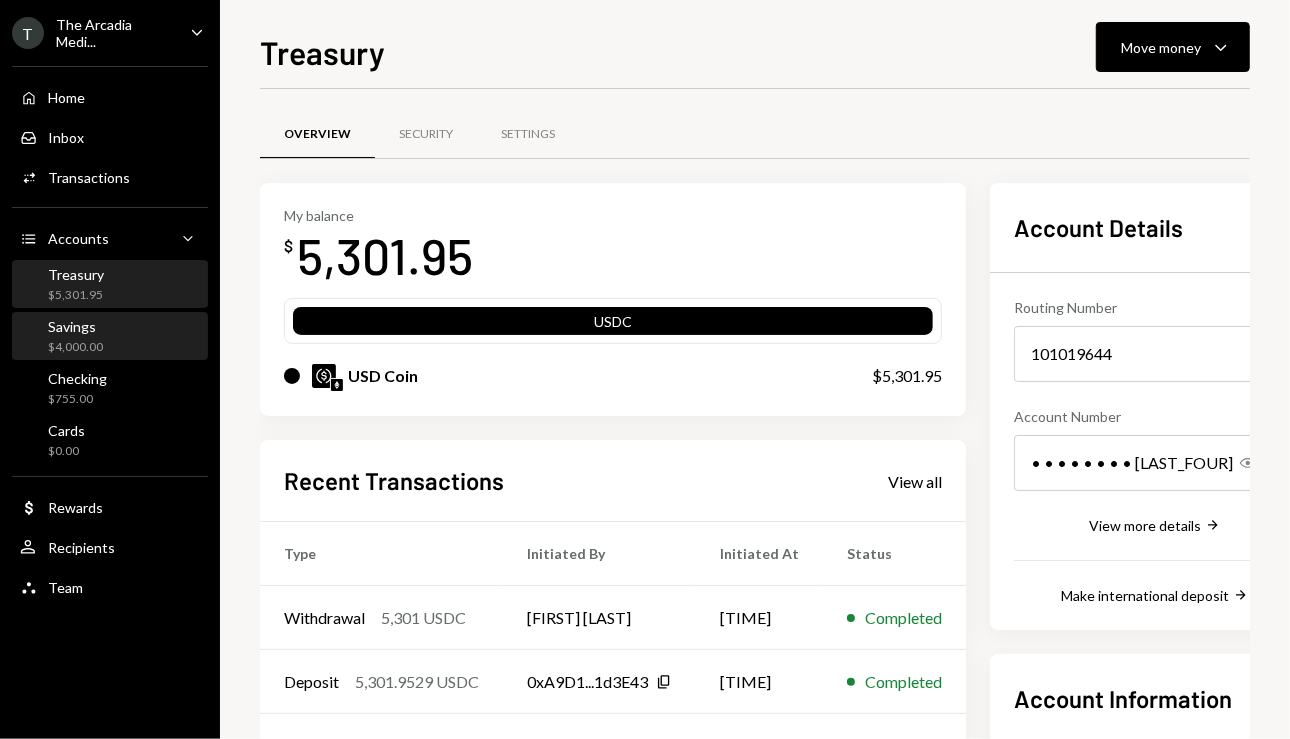 click on "Savings $4,000.00" at bounding box center (110, 337) 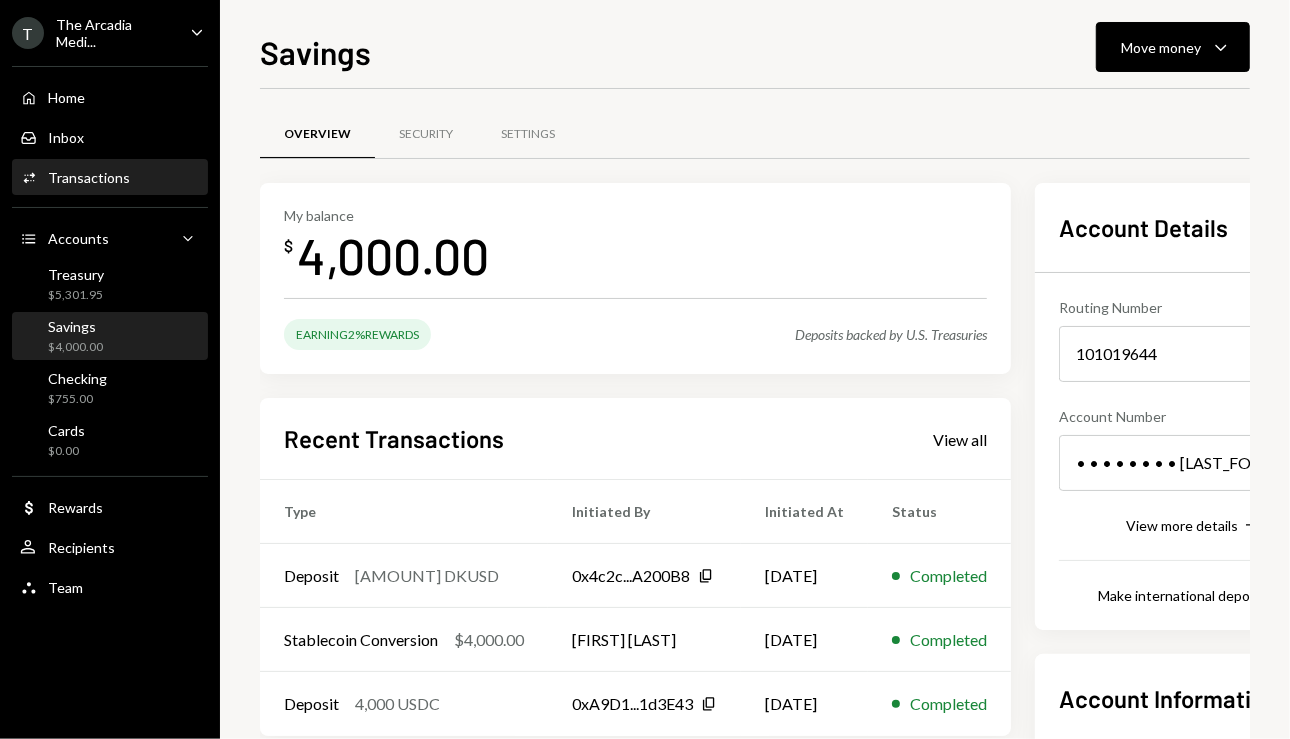 click on "Activities Transactions" at bounding box center (110, 178) 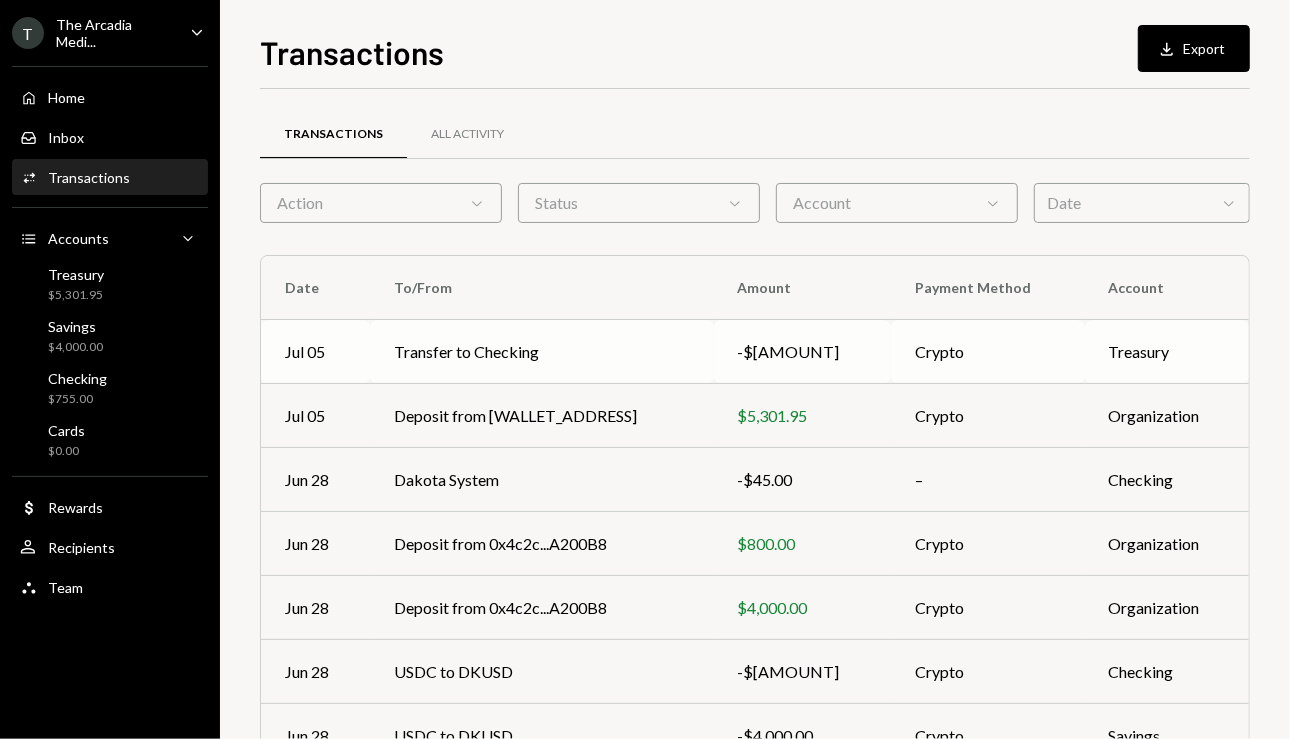 click on "-$5,301.00" at bounding box center (802, 352) 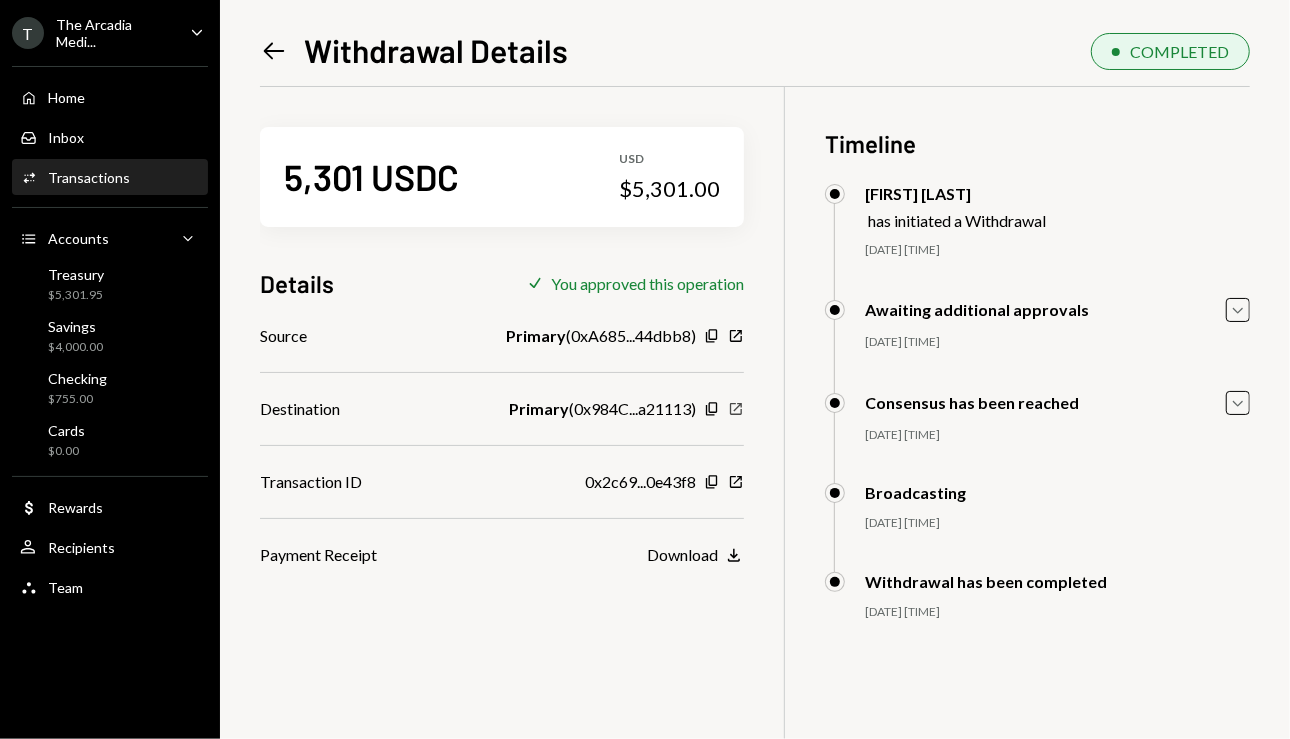 click on "New Window" at bounding box center [712, 336] 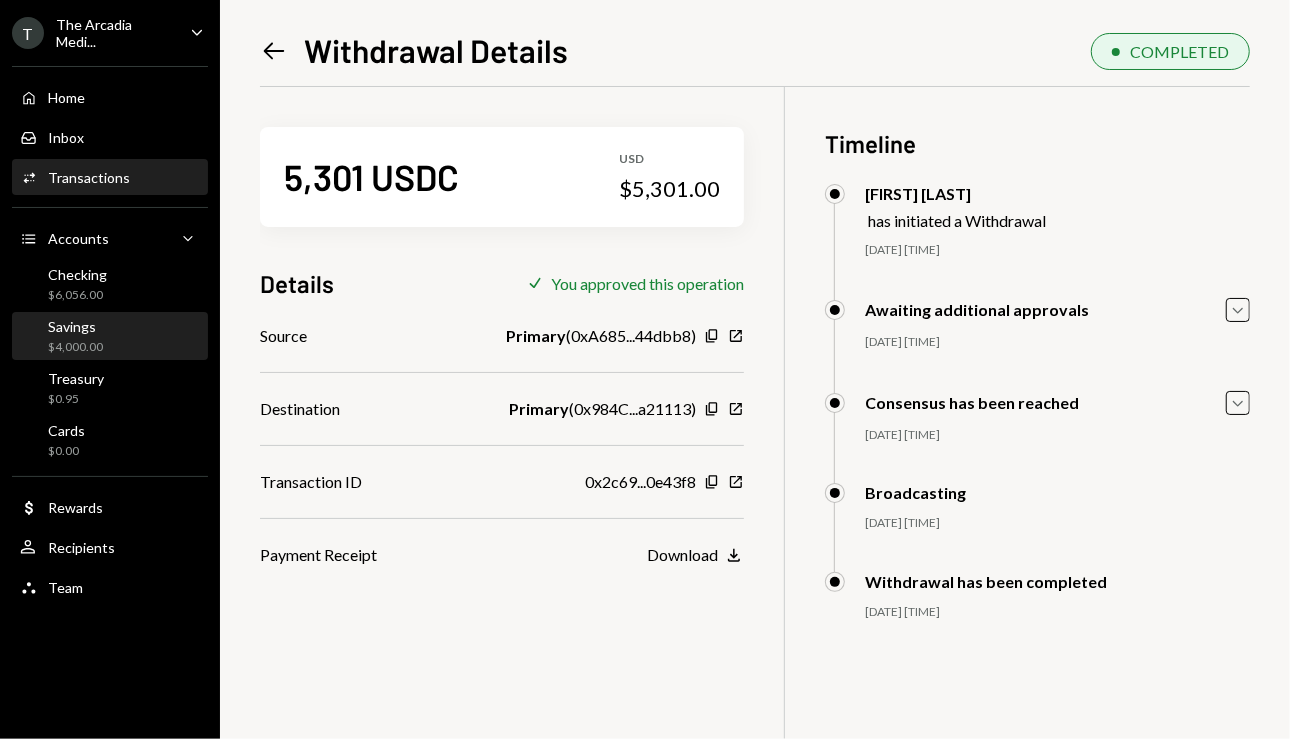 click on "Savings $4,000.00" at bounding box center [110, 337] 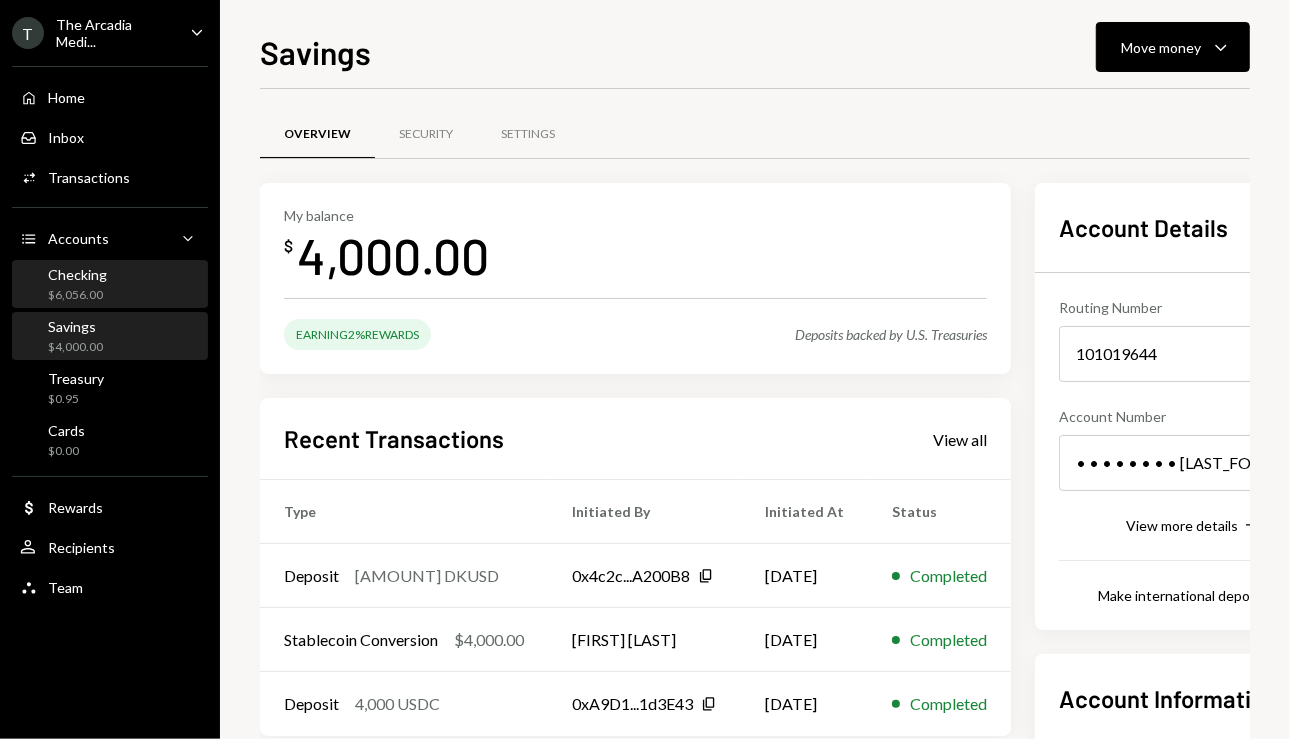 click on "[ACCOUNT_TYPE] [PRICE]" at bounding box center [110, 285] 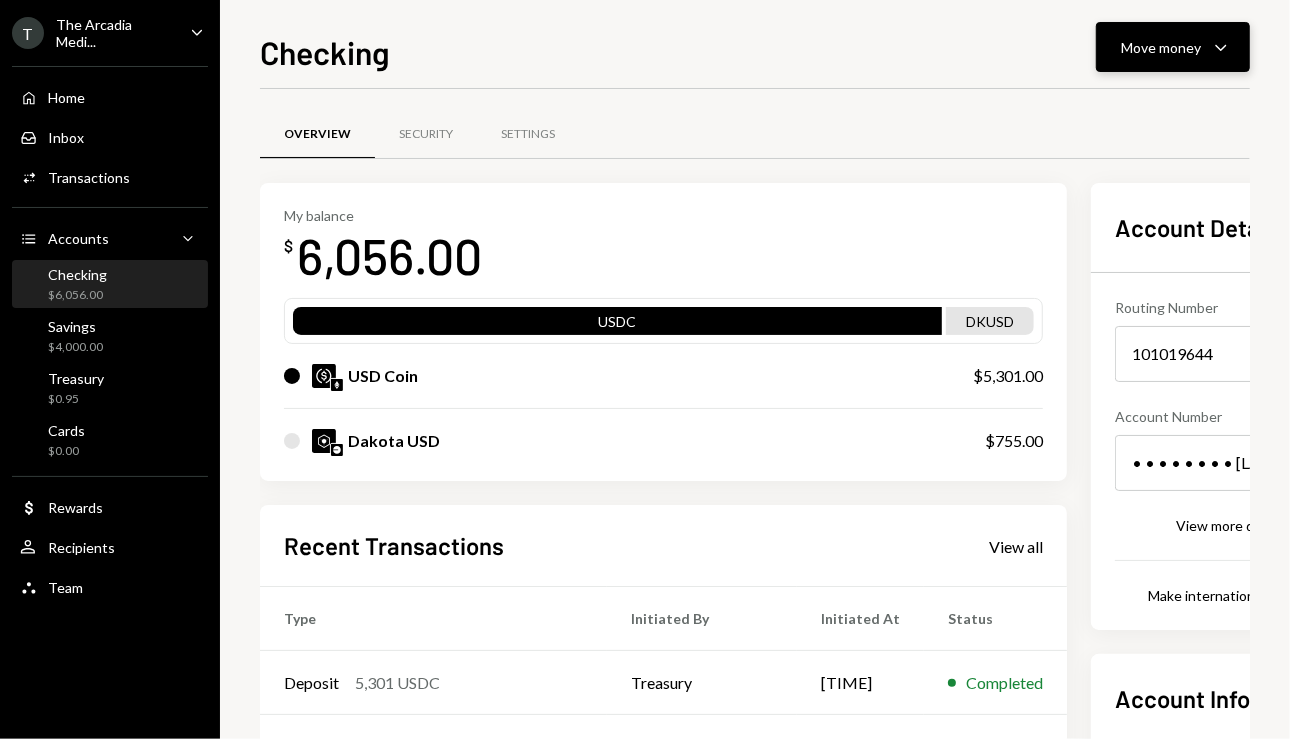 click on "Move money Caret Down" at bounding box center [1173, 47] 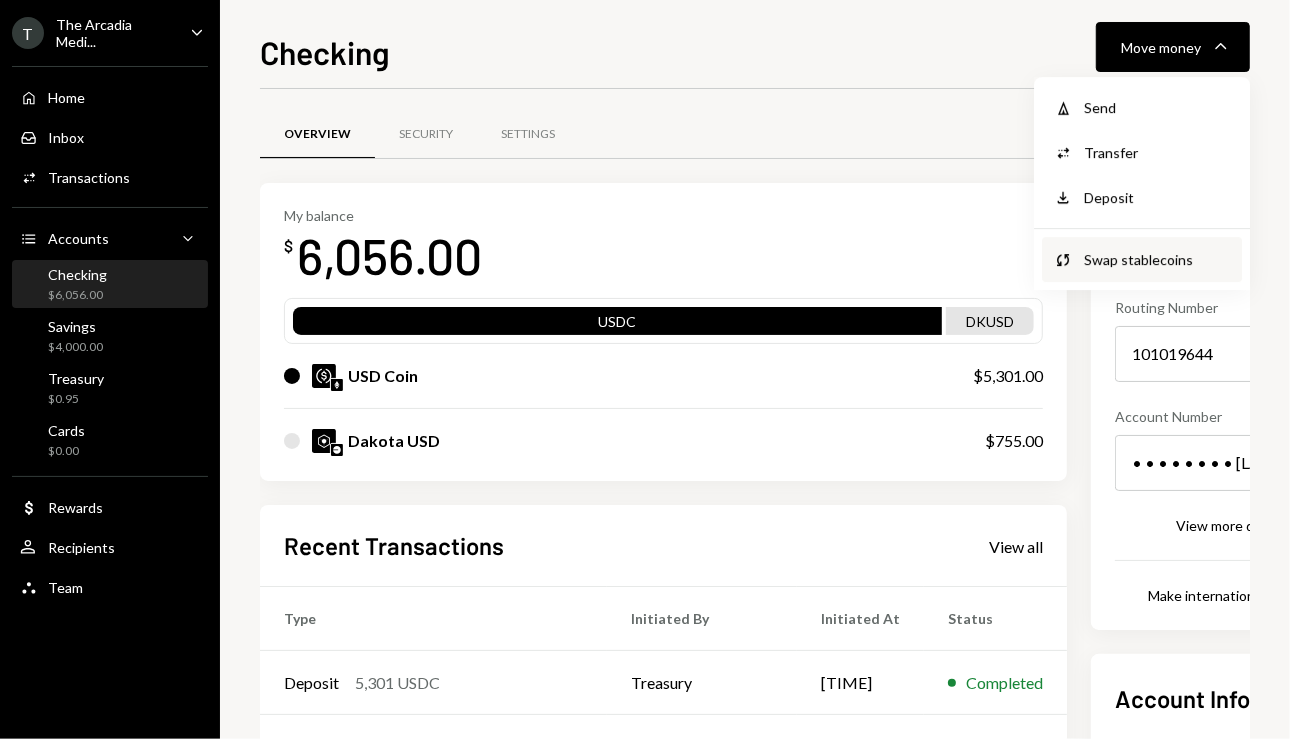 click on "Swap stablecoins" at bounding box center [1157, 107] 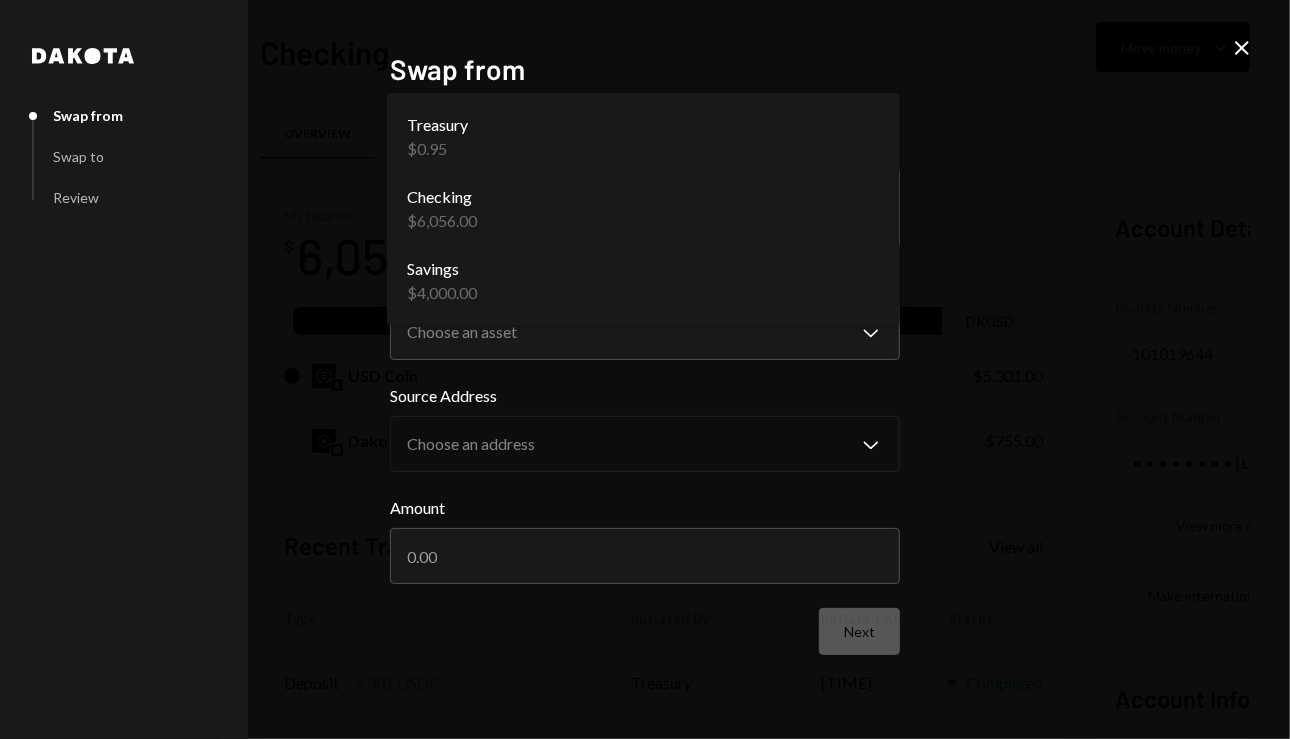 click on "T The Arcadia Medi... Caret Down Home Home Inbox Inbox Activities Transactions Accounts Accounts Caret Down Checking $6,056.00 Savings $4,000.00 Treasury $0.95 Cards $0.00 Dollar Rewards User Recipients Team Team Checking Move money Caret Down Overview Security Settings My balance $ 6,056.00 USDC DKUSD USD Coin $5,301.00 Dakota USD $755.00 Recent Transactions View all Type Initiated By Initiated At Status Deposit 5,301  USDC Treasury 1:37 PM Completed Billing Drawdown Withdrawal 45  DKUSD Dakota System 06/28/2025 Completed Deposit 800  DKUSD 0x4c2c...A200B8 Copy 06/28/2025 Completed Stablecoin Conversion $800.00 Rasikh Morani 06/28/2025 Completed Deposit 800  USDC Treasury 06/28/2025 Completed Account Details Routing Number 101019644 Copy Account Number • • • • • • • •  5691 Show Copy View more details Right Arrow Make international deposit Right Arrow Account Information Money in (last 30 days) Up Right Arrow $800.00 Money out (last 30 days) Down Right Arrow $845.00 View address details Asset" at bounding box center [645, 369] 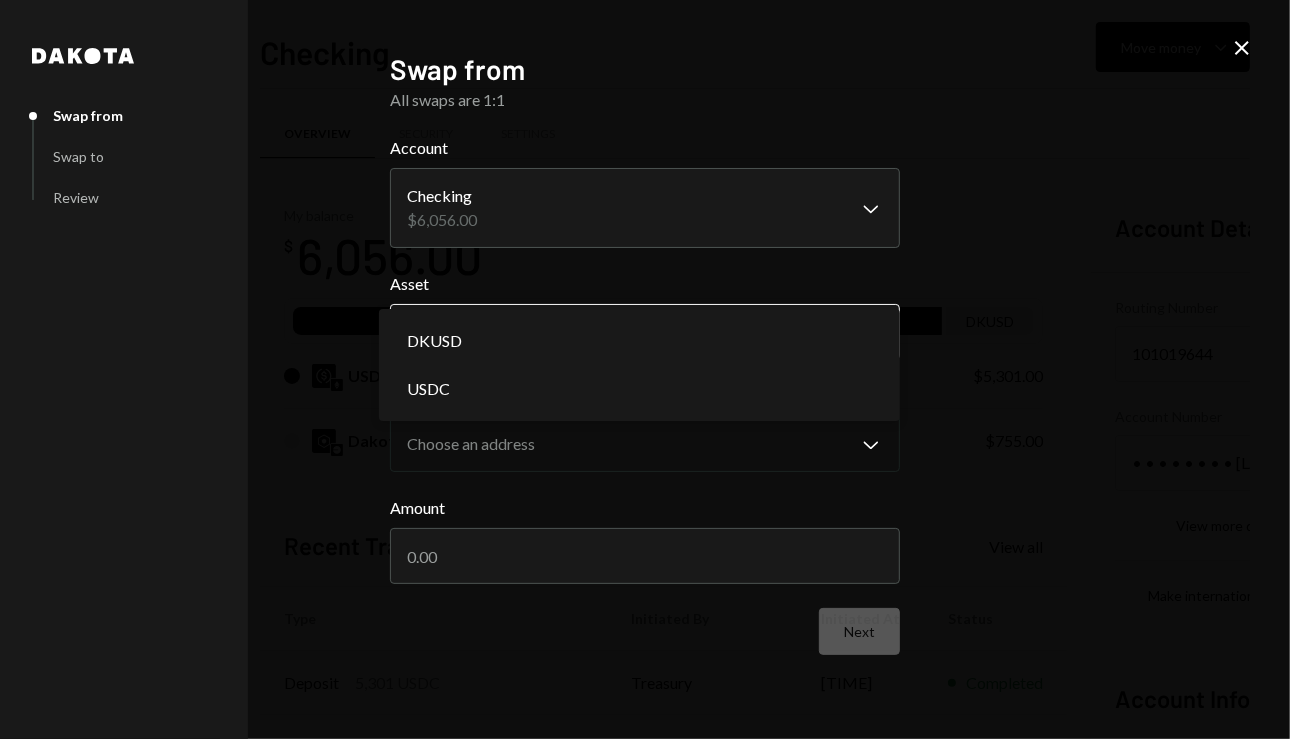 click on "T The Arcadia Medi... Caret Down Home Home Inbox Inbox Activities Transactions Accounts Accounts Caret Down Checking $6,056.00 Savings $4,000.00 Treasury $0.95 Cards $0.00 Dollar Rewards User Recipients Team Team Checking Move money Caret Down Overview Security Settings My balance $ 6,056.00 USDC DKUSD USD Coin $5,301.00 Dakota USD $755.00 Recent Transactions View all Type Initiated By Initiated At Status Deposit 5,301  USDC Treasury 1:37 PM Completed Billing Drawdown Withdrawal 45  DKUSD Dakota System 06/28/2025 Completed Deposit 800  DKUSD 0x4c2c...A200B8 Copy 06/28/2025 Completed Stablecoin Conversion $800.00 Rasikh Morani 06/28/2025 Completed Deposit 800  USDC Treasury 06/28/2025 Completed Account Details Routing Number 101019644 Copy Account Number • • • • • • • •  5691 Show Copy View more details Right Arrow Make international deposit Right Arrow Account Information Money in (last 30 days) Up Right Arrow $800.00 Money out (last 30 days) Down Right Arrow $845.00 View address details Asset" at bounding box center (645, 369) 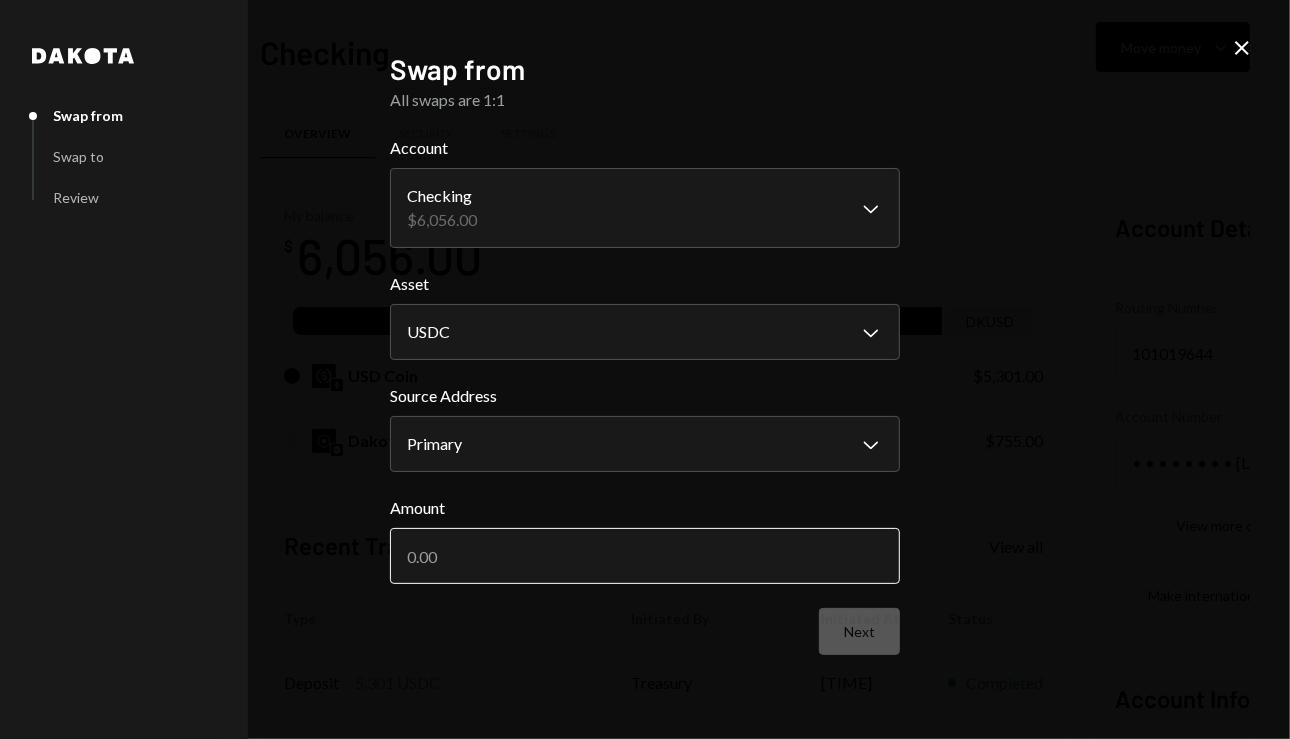 click on "Amount" at bounding box center [645, 556] 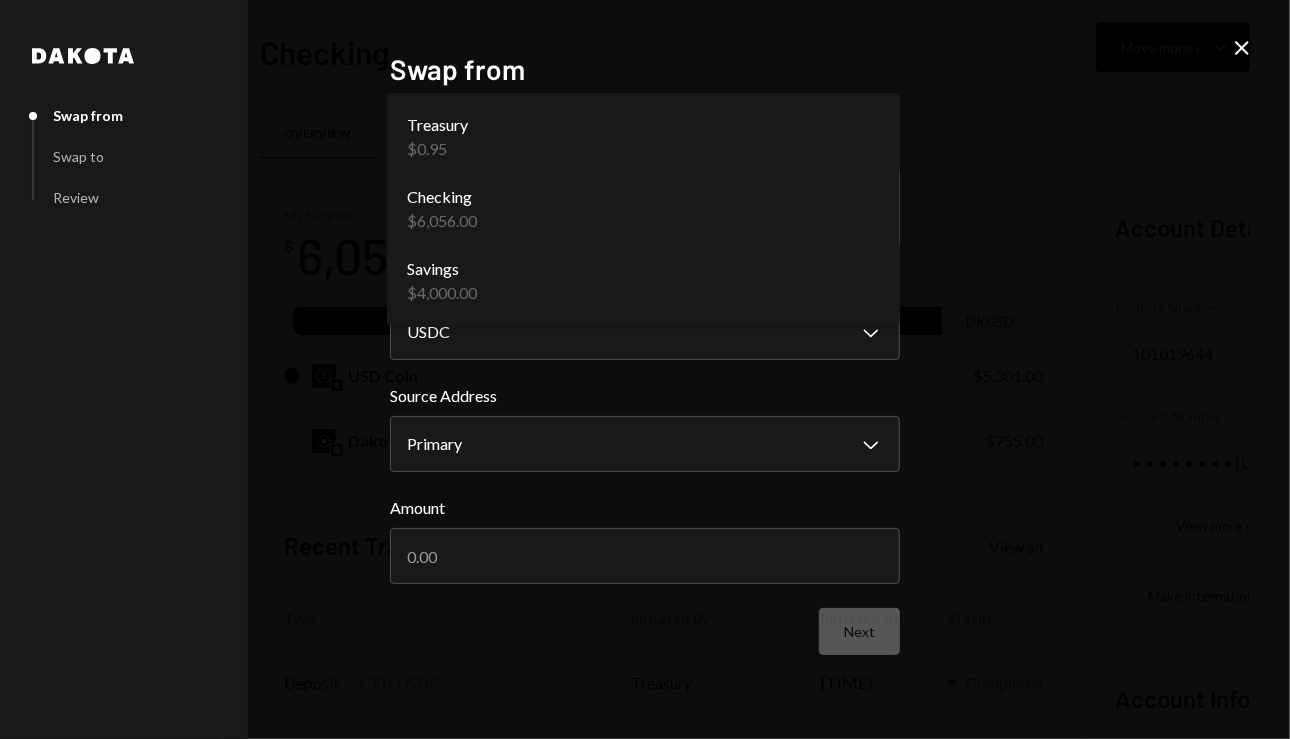 click on "T The Arcadia Medi... Caret Down Home Home Inbox Inbox Activities Transactions Accounts Accounts Caret Down Checking $6,056.00 Savings $4,000.00 Treasury $0.95 Cards $0.00 Dollar Rewards User Recipients Team Team Checking Move money Caret Down Overview Security Settings My balance $ 6,056.00 USDC DKUSD USD Coin $5,301.00 Dakota USD $755.00 Recent Transactions View all Type Initiated By Initiated At Status Deposit 5,301  USDC Treasury 1:37 PM Completed Billing Drawdown Withdrawal 45  DKUSD Dakota System 06/28/2025 Completed Deposit 800  DKUSD 0x4c2c...A200B8 Copy 06/28/2025 Completed Stablecoin Conversion $800.00 Rasikh Morani 06/28/2025 Completed Deposit 800  USDC Treasury 06/28/2025 Completed Account Details Routing Number 101019644 Copy Account Number • • • • • • • •  5691 Show Copy View more details Right Arrow Make international deposit Right Arrow Account Information Money in (last 30 days) Up Right Arrow $800.00 Money out (last 30 days) Down Right Arrow $845.00 View address details Asset" at bounding box center [645, 369] 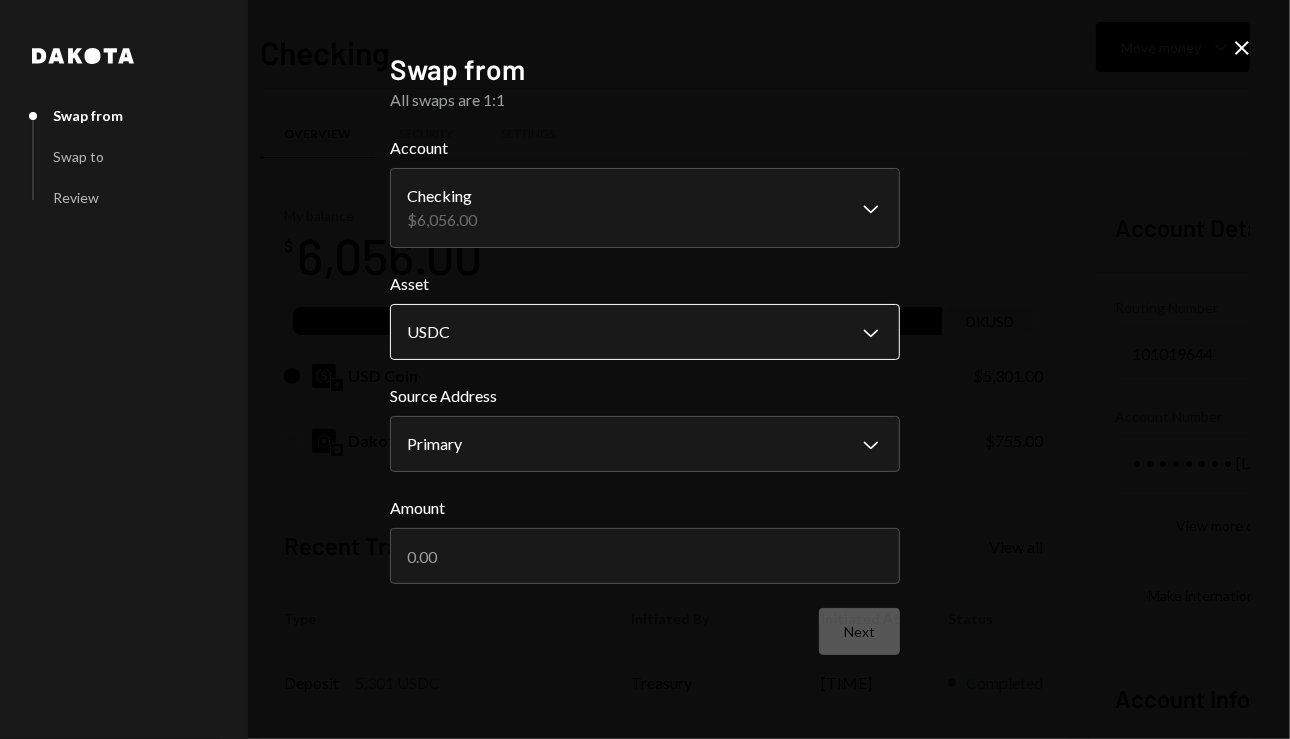 click on "T The Arcadia Medi... Caret Down Home Home Inbox Inbox Activities Transactions Accounts Accounts Caret Down Checking $6,056.00 Savings $4,000.00 Treasury $0.95 Cards $0.00 Dollar Rewards User Recipients Team Team Checking Move money Caret Down Overview Security Settings My balance $ 6,056.00 USDC DKUSD USD Coin $5,301.00 Dakota USD $755.00 Recent Transactions View all Type Initiated By Initiated At Status Deposit 5,301  USDC Treasury 1:37 PM Completed Billing Drawdown Withdrawal 45  DKUSD Dakota System 06/28/2025 Completed Deposit 800  DKUSD 0x4c2c...A200B8 Copy 06/28/2025 Completed Stablecoin Conversion $800.00 Rasikh Morani 06/28/2025 Completed Deposit 800  USDC Treasury 06/28/2025 Completed Account Details Routing Number 101019644 Copy Account Number • • • • • • • •  5691 Show Copy View more details Right Arrow Make international deposit Right Arrow Account Information Money in (last 30 days) Up Right Arrow $800.00 Money out (last 30 days) Down Right Arrow $845.00 View address details Asset" at bounding box center [645, 369] 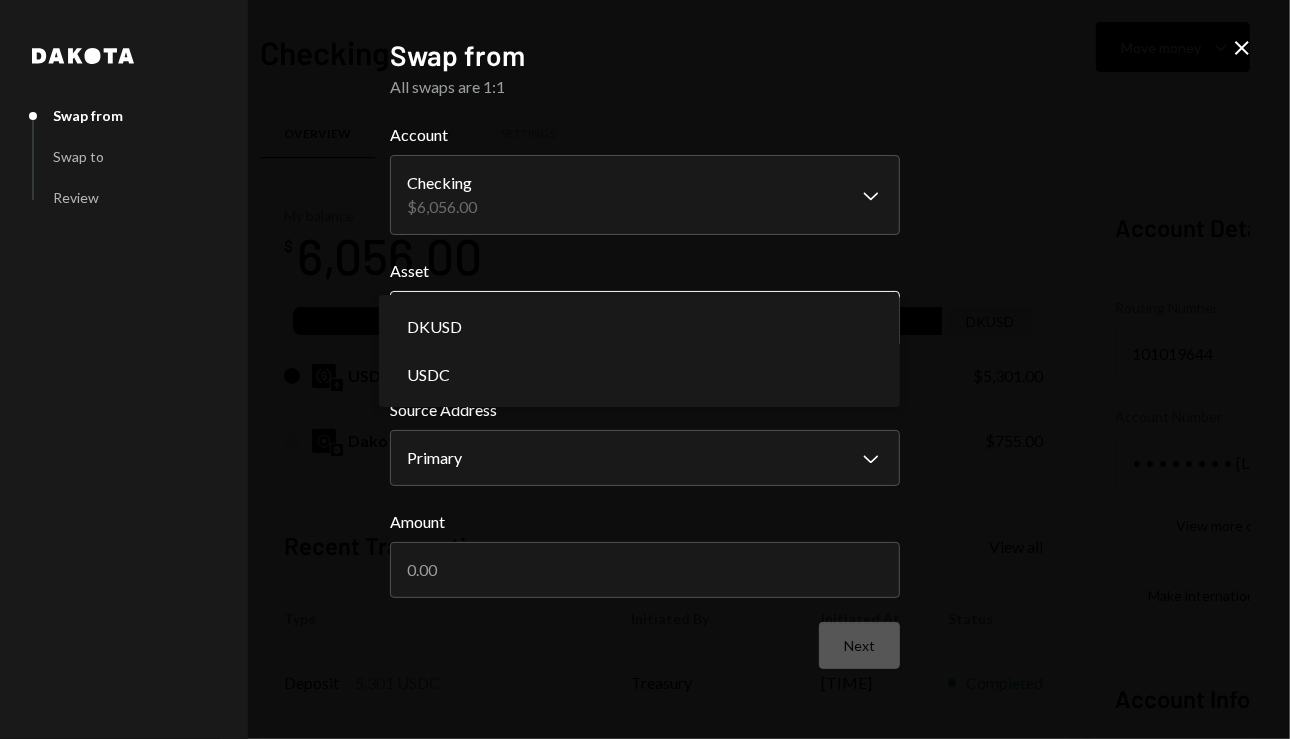 click on "T The Arcadia Medi... Caret Down Home Home Inbox Inbox Activities Transactions Accounts Accounts Caret Down Checking $6,056.00 Savings $4,000.00 Treasury $0.95 Cards $0.00 Dollar Rewards User Recipients Team Team Checking Move money Caret Down Overview Security Settings My balance $ 6,056.00 USDC DKUSD USD Coin $5,301.00 Dakota USD $755.00 Recent Transactions View all Type Initiated By Initiated At Status Deposit 5,301  USDC Treasury 1:37 PM Completed Billing Drawdown Withdrawal 45  DKUSD Dakota System 06/28/2025 Completed Deposit 800  DKUSD 0x4c2c...A200B8 Copy 06/28/2025 Completed Stablecoin Conversion $800.00 Rasikh Morani 06/28/2025 Completed Deposit 800  USDC Treasury 06/28/2025 Completed Account Details Routing Number 101019644 Copy Account Number • • • • • • • •  5691 Show Copy View more details Right Arrow Make international deposit Right Arrow Account Information Money in (last 30 days) Up Right Arrow $800.00 Money out (last 30 days) Down Right Arrow $845.00 View address details Asset" at bounding box center [645, 369] 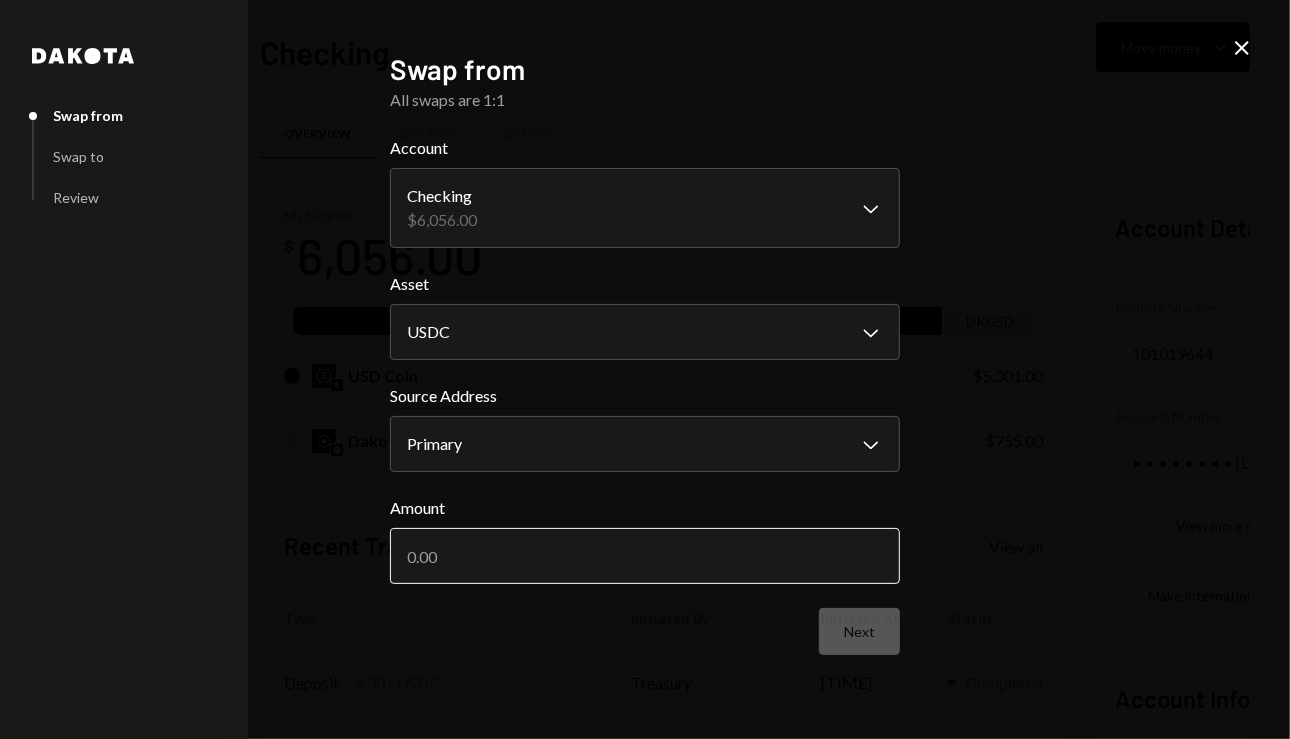 click on "Amount" at bounding box center (645, 556) 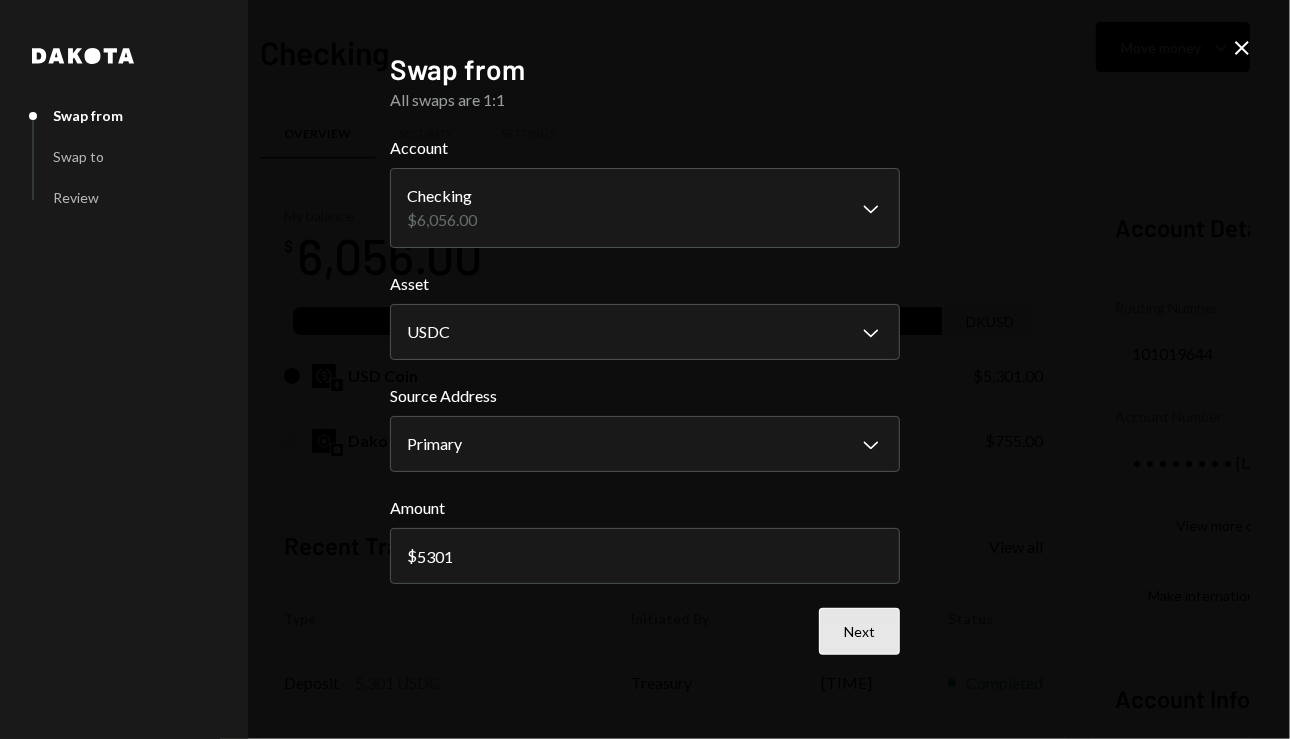type on "5301" 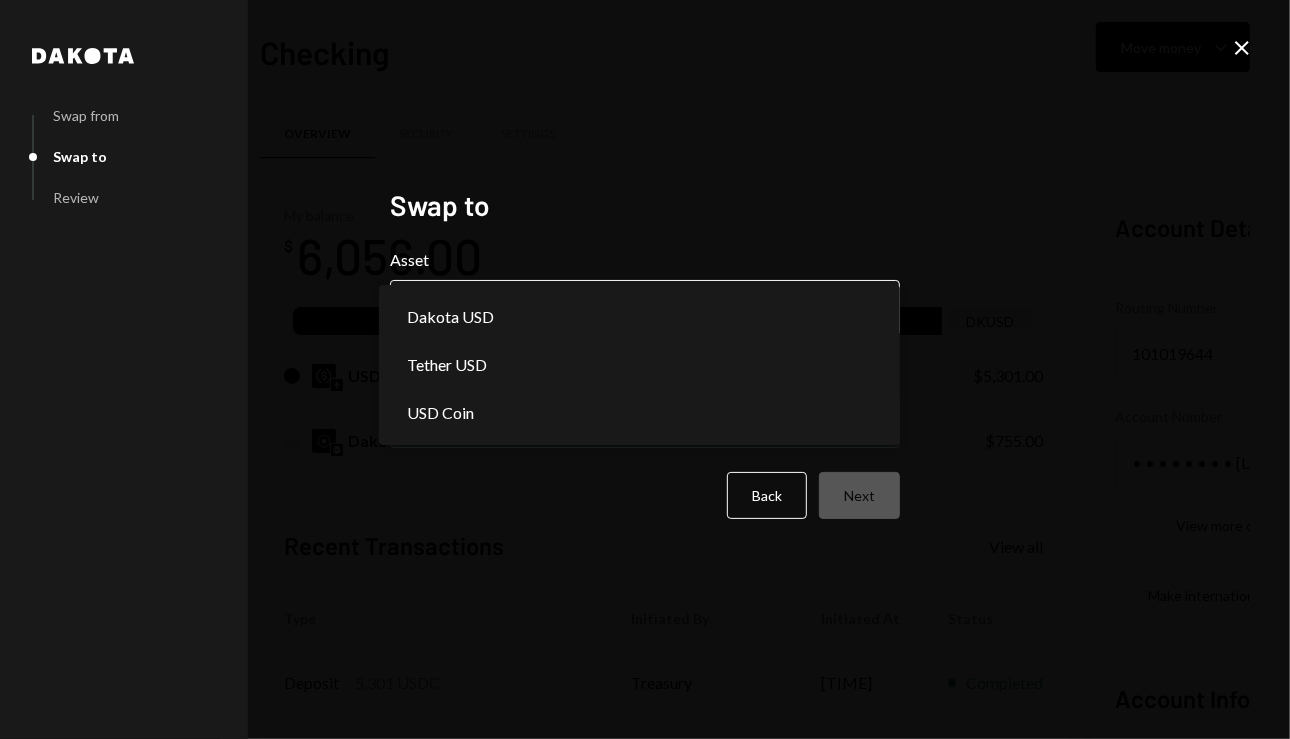 click on "T The Arcadia Medi... Caret Down Home Home Inbox Inbox Activities Transactions Accounts Accounts Caret Down Checking $6,056.00 Savings $4,000.00 Treasury $0.95 Cards $0.00 Dollar Rewards User Recipients Team Team Checking Move money Caret Down Overview Security Settings My balance $ 6,056.00 USDC DKUSD USD Coin $5,301.00 Dakota USD $755.00 Recent Transactions View all Type Initiated By Initiated At Status Deposit 5,301  USDC Treasury 1:37 PM Completed Billing Drawdown Withdrawal 45  DKUSD Dakota System 06/28/2025 Completed Deposit 800  DKUSD 0x4c2c...A200B8 Copy 06/28/2025 Completed Stablecoin Conversion $800.00 Rasikh Morani 06/28/2025 Completed Deposit 800  USDC Treasury 06/28/2025 Completed Account Details Routing Number 101019644 Copy Account Number • • • • • • • •  5691 Show Copy View more details Right Arrow Make international deposit Right Arrow Account Information Money in (last 30 days) Up Right Arrow $800.00 Money out (last 30 days) Down Right Arrow $845.00 View address details Asset" at bounding box center (645, 369) 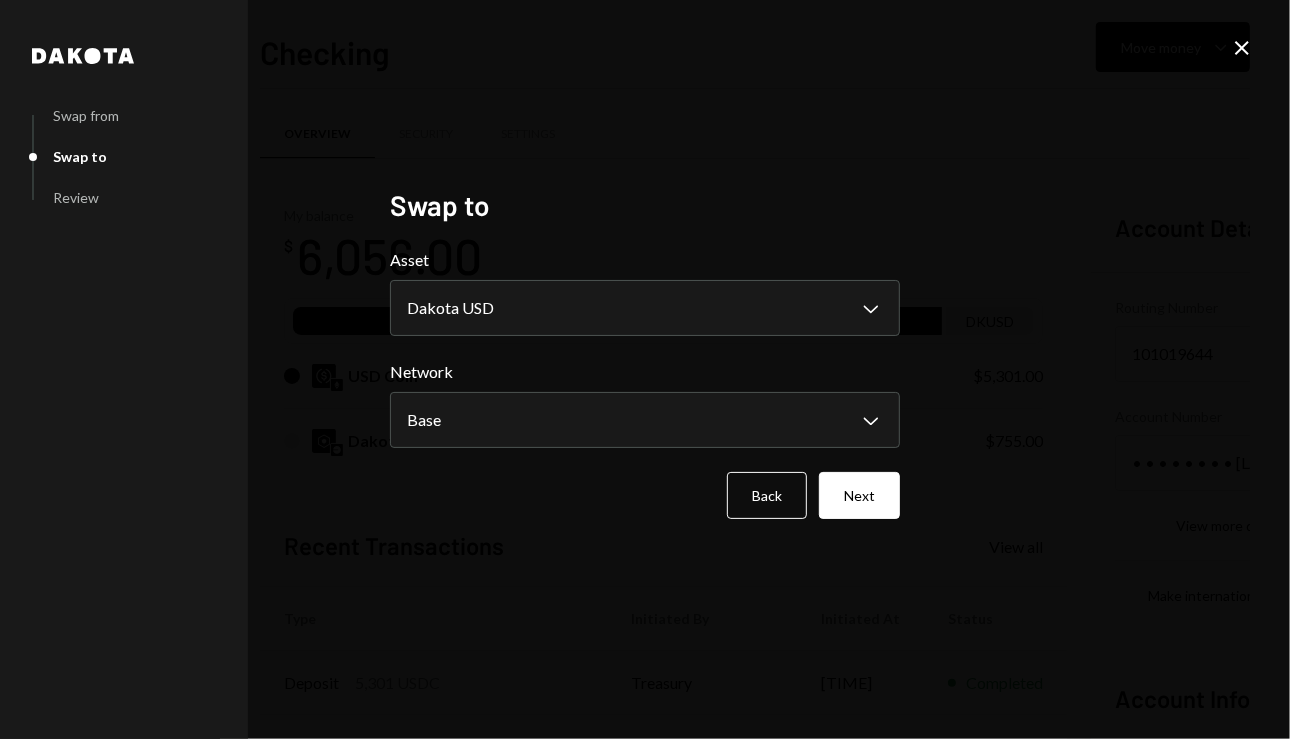 click on "**********" at bounding box center [645, 370] 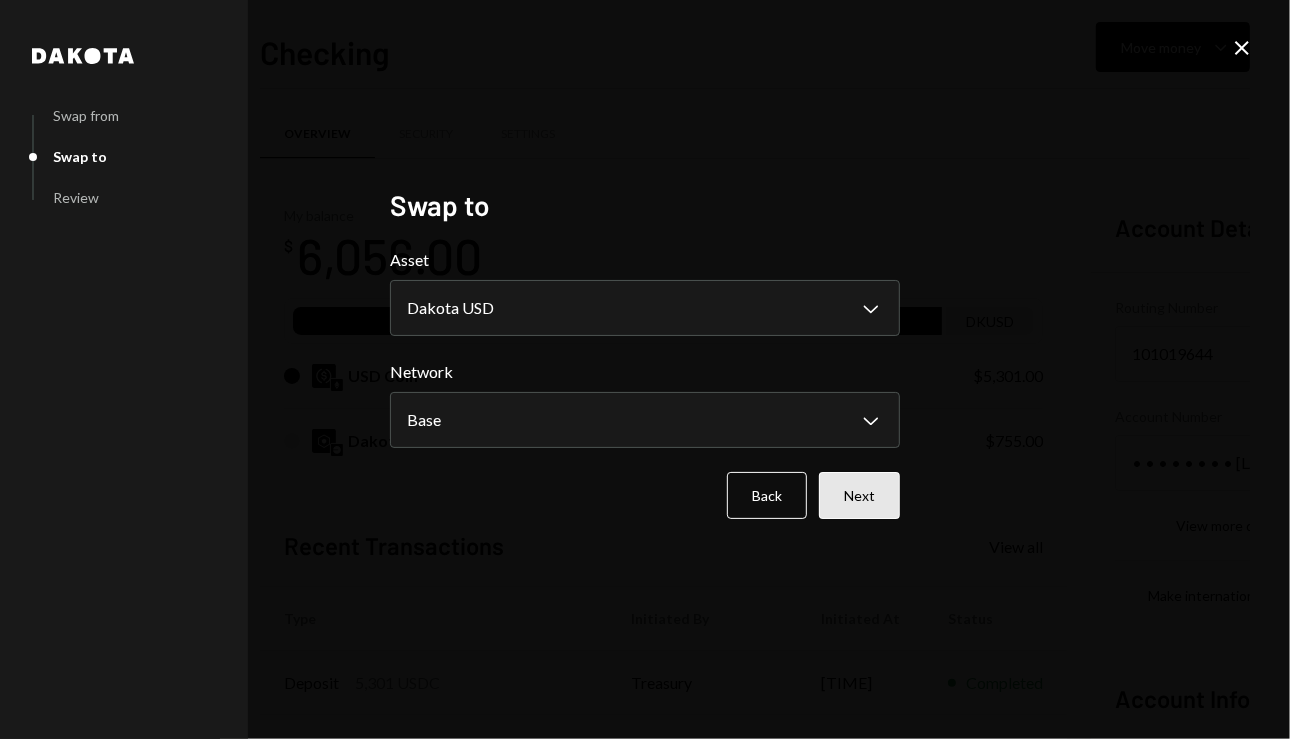 click on "Next" at bounding box center [859, 495] 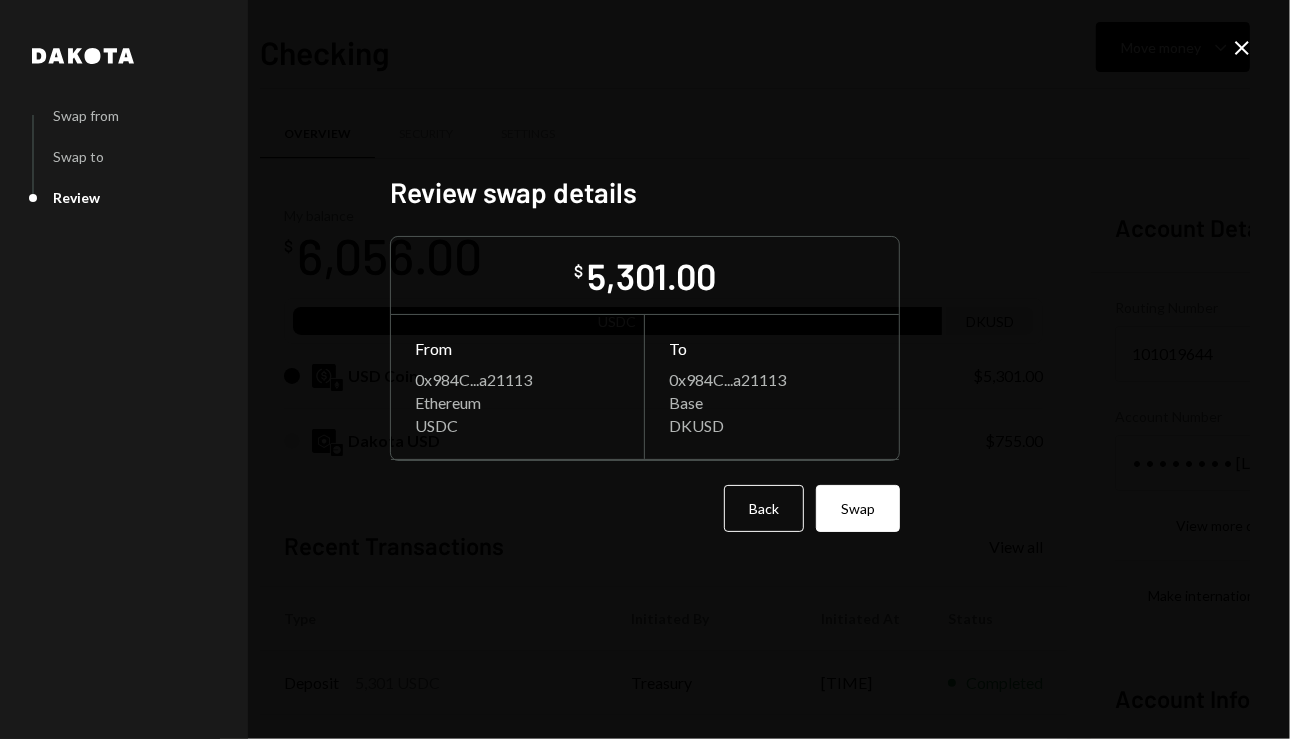 click on "Swap" at bounding box center (858, 508) 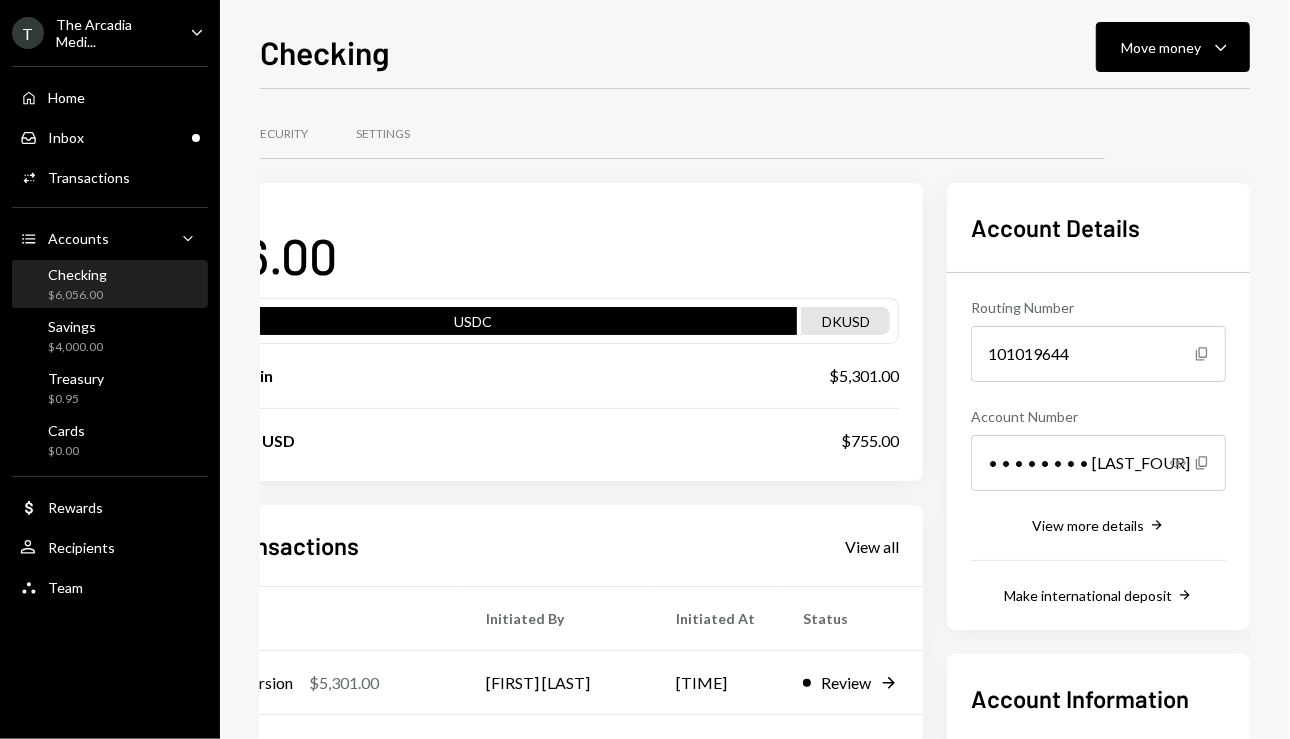 scroll, scrollTop: 0, scrollLeft: 0, axis: both 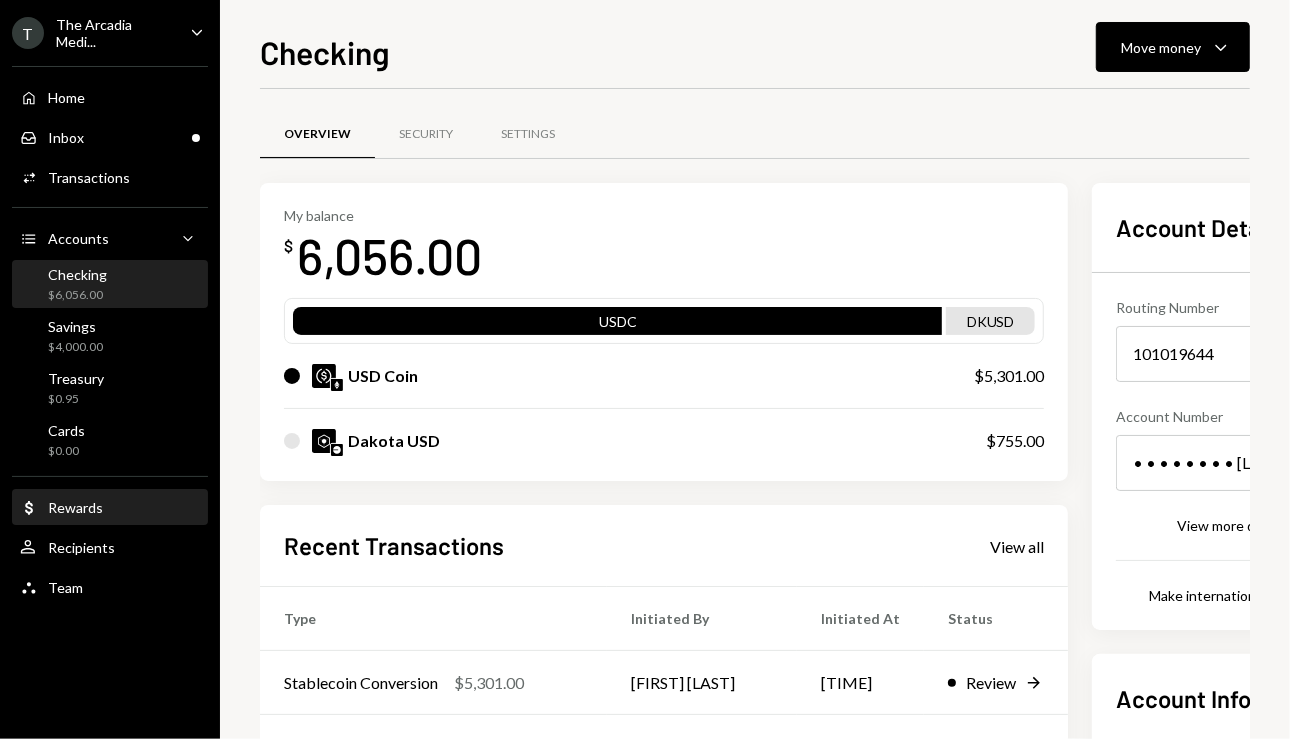 click on "Dollar Rewards" at bounding box center (110, 508) 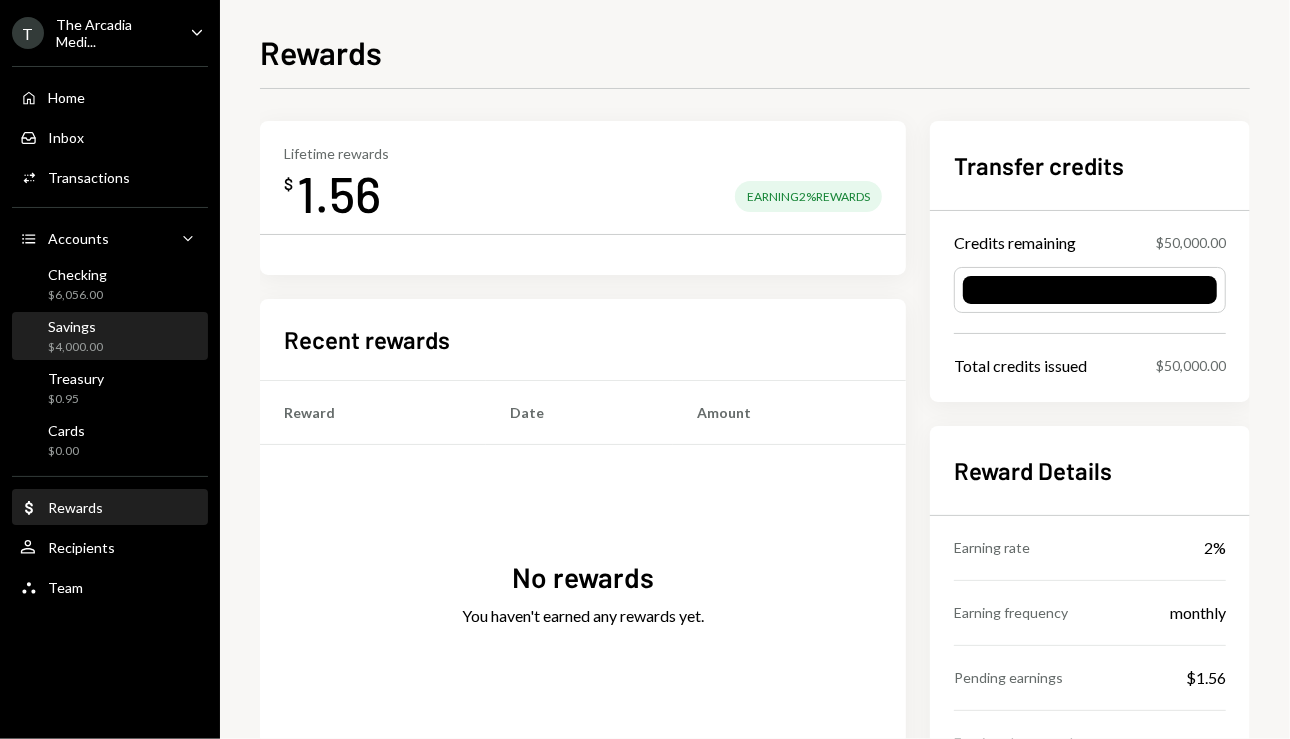click on "Savings $4,000.00" at bounding box center (110, 337) 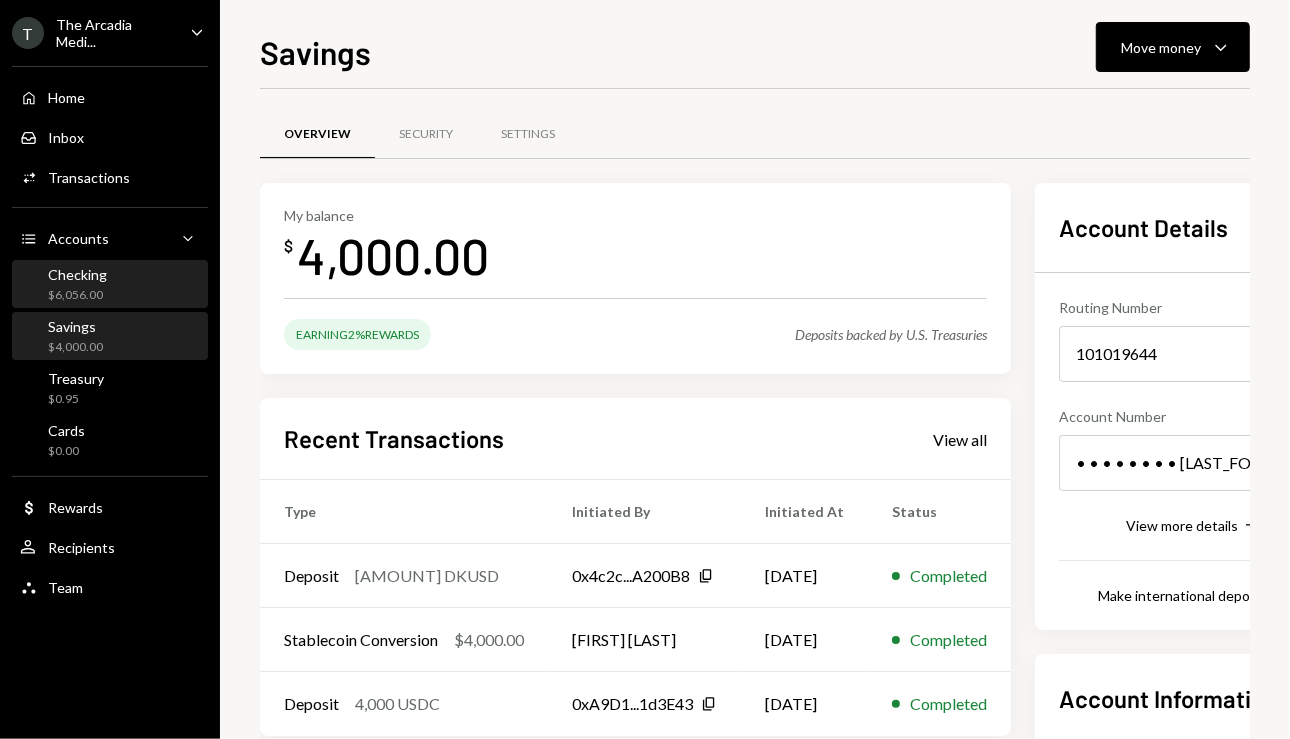 click on "Checking $6,056.00" at bounding box center [110, 285] 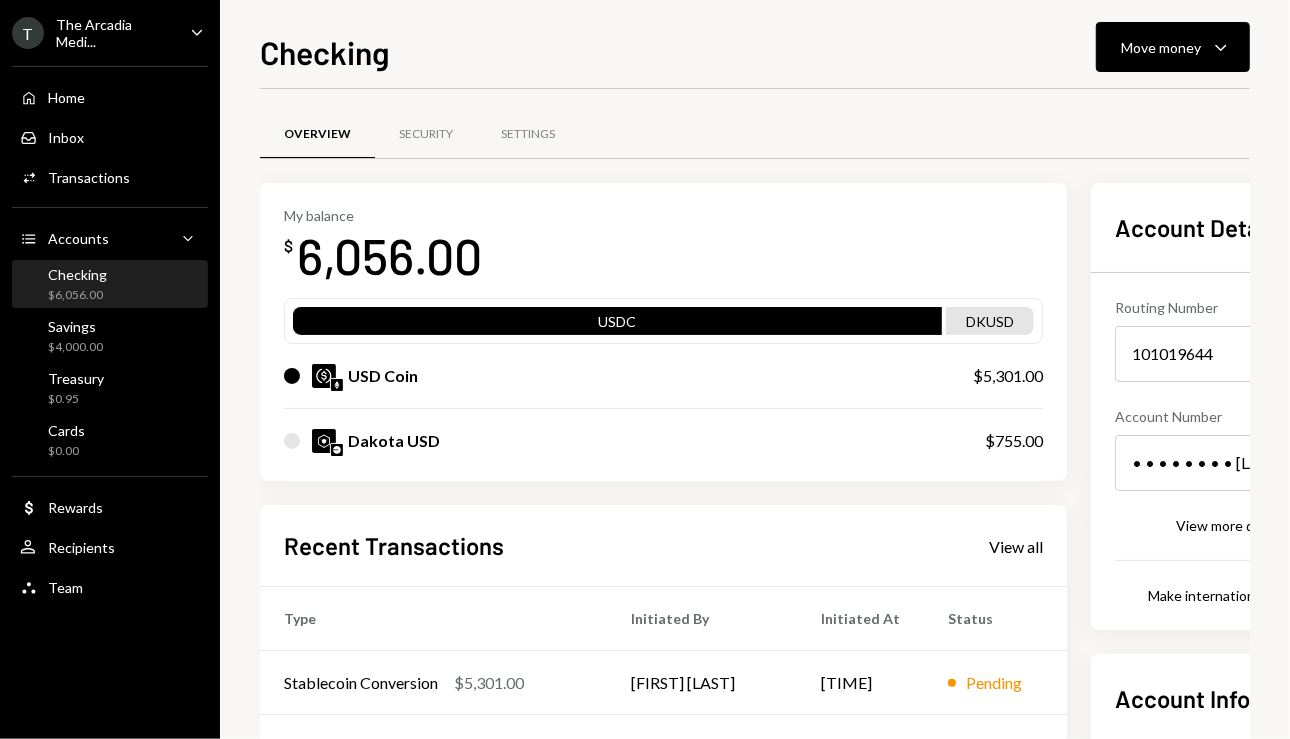 scroll, scrollTop: 0, scrollLeft: 153, axis: horizontal 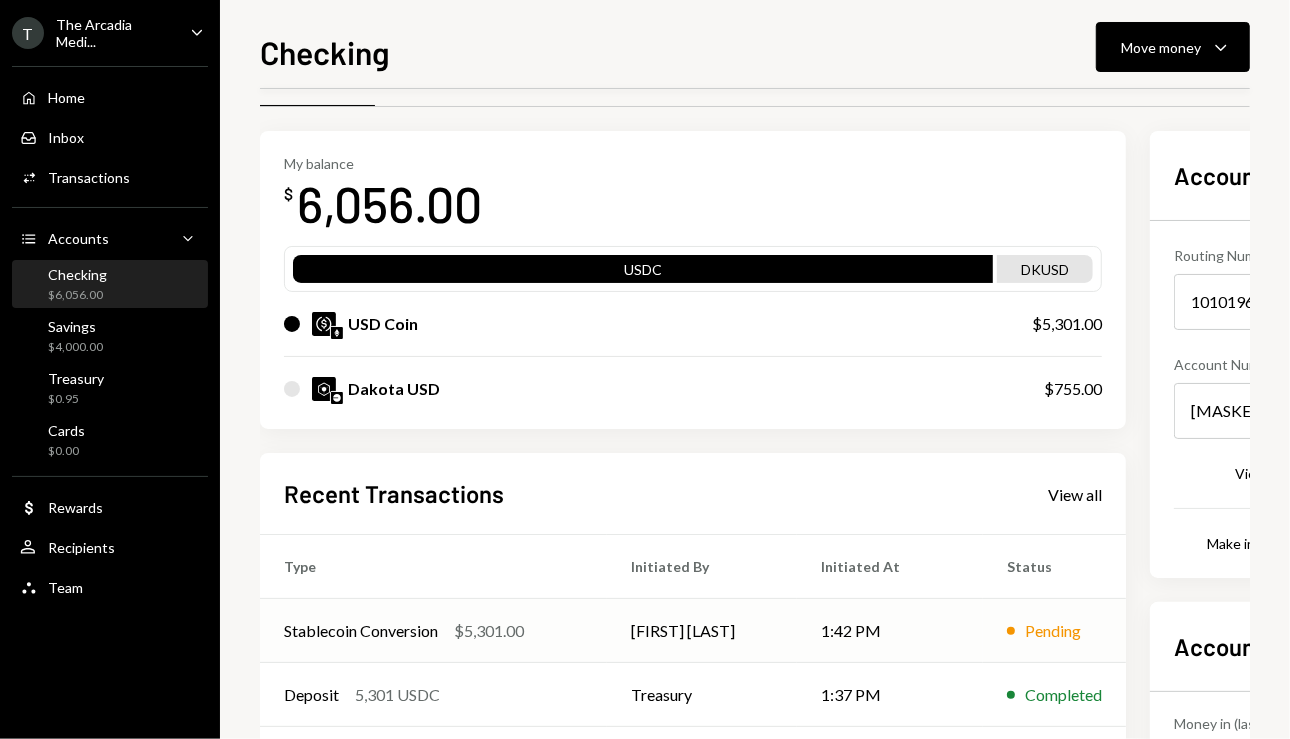 click on "$5,301.00" at bounding box center (489, 631) 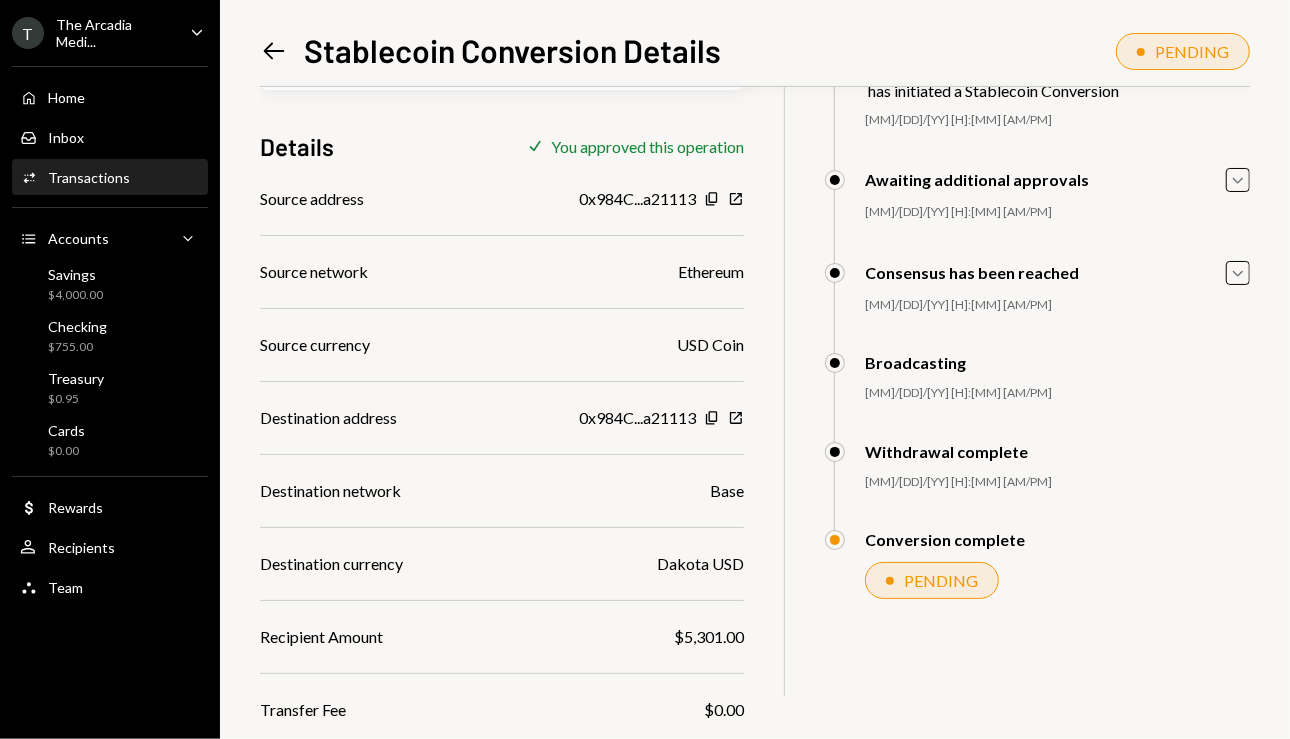 scroll, scrollTop: 0, scrollLeft: 0, axis: both 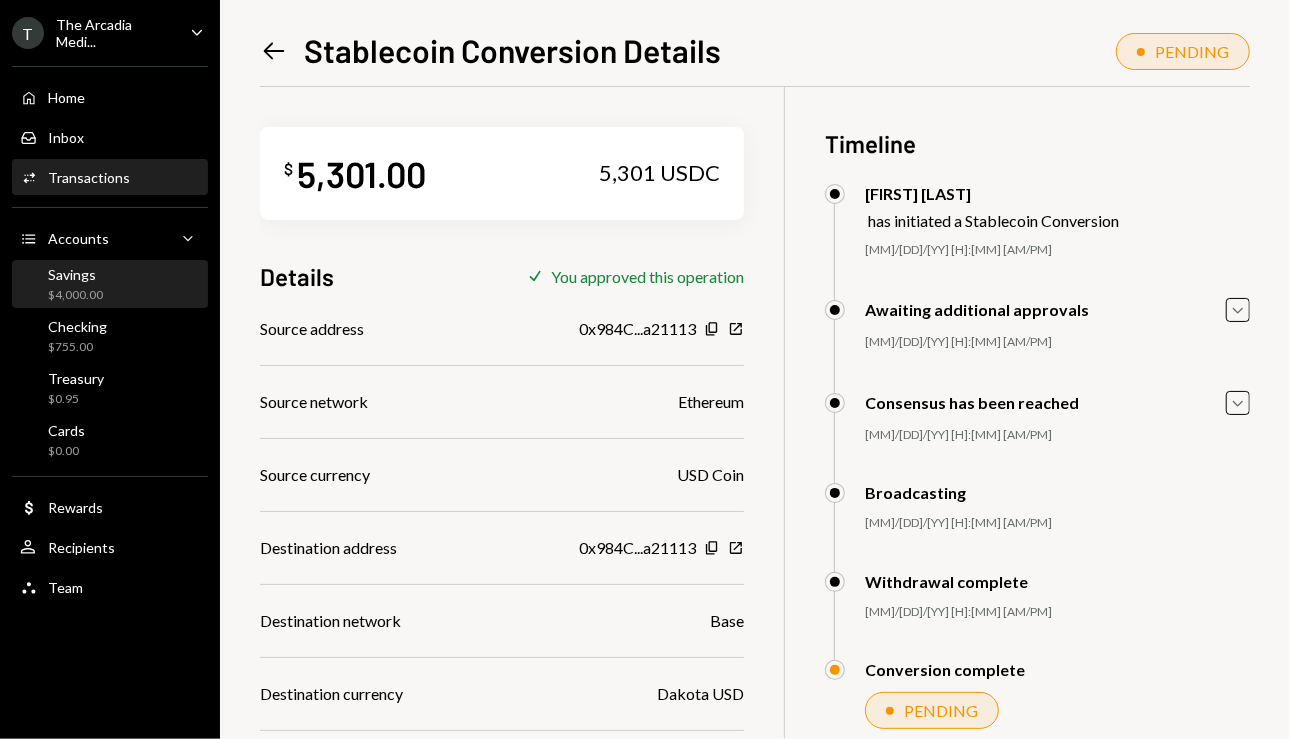 click on "Savings $4,000.00" at bounding box center [110, 285] 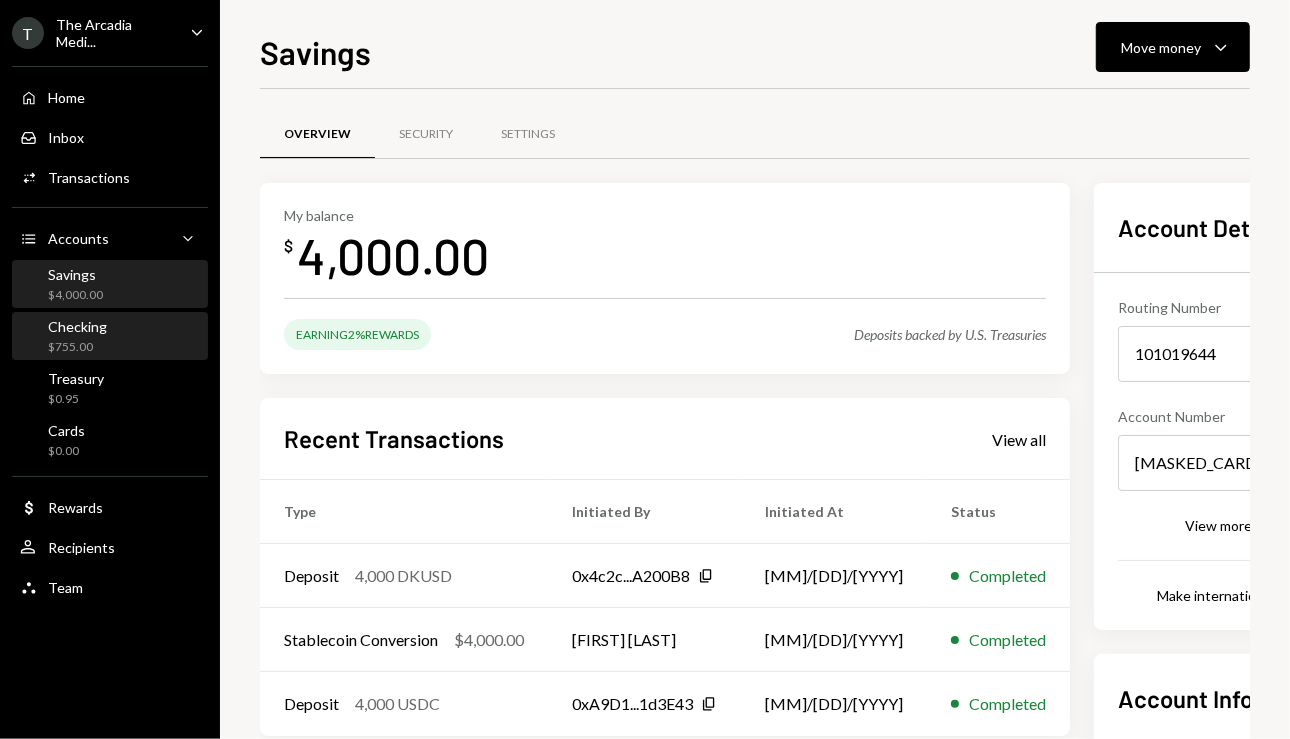 click on "Checking $755.00" at bounding box center (110, 337) 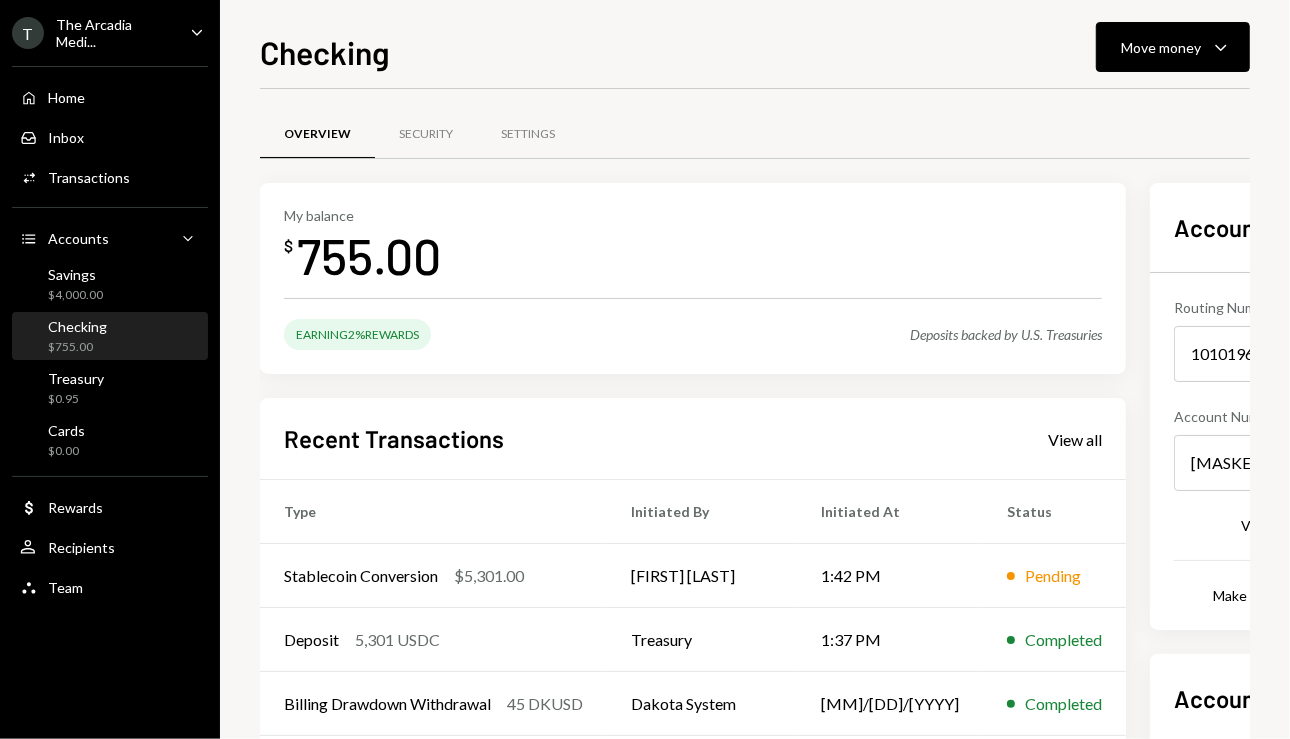 click on "Checking $755.00" at bounding box center (110, 337) 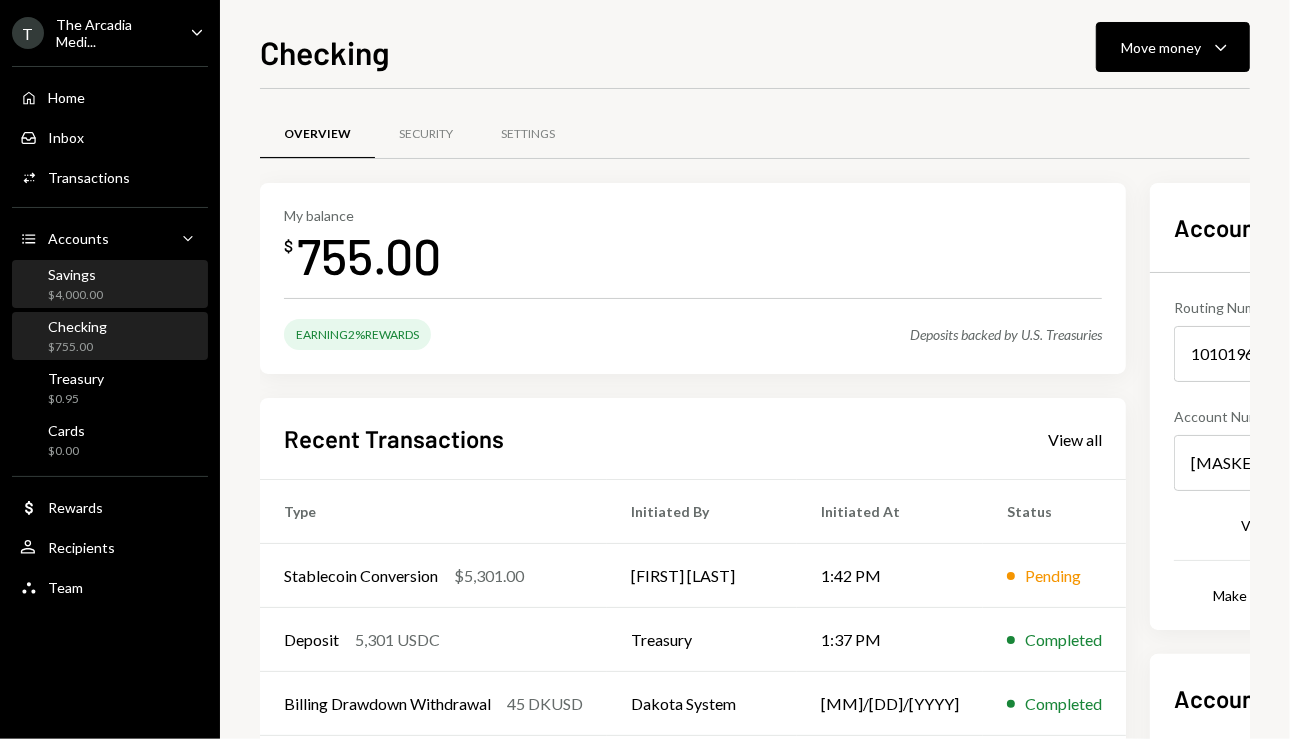 click on "Savings $4,000.00" at bounding box center [110, 285] 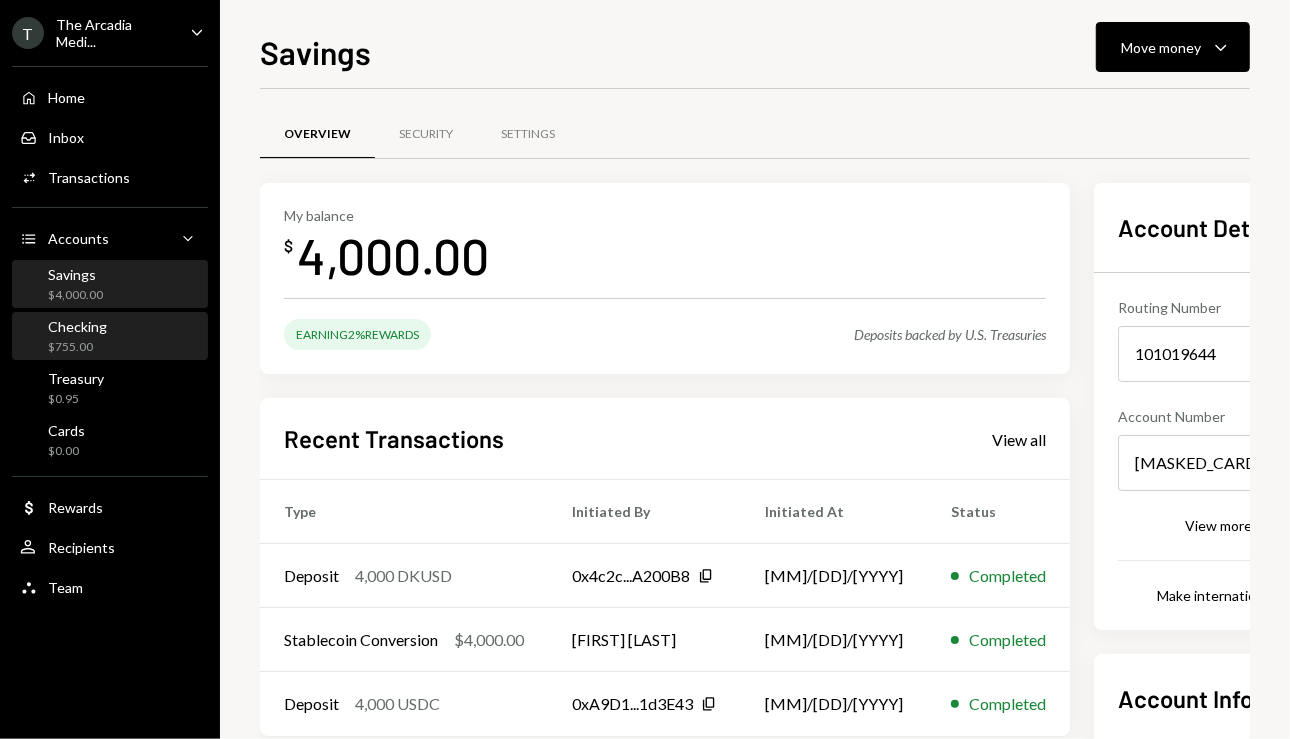 click on "Checking $755.00" at bounding box center (110, 337) 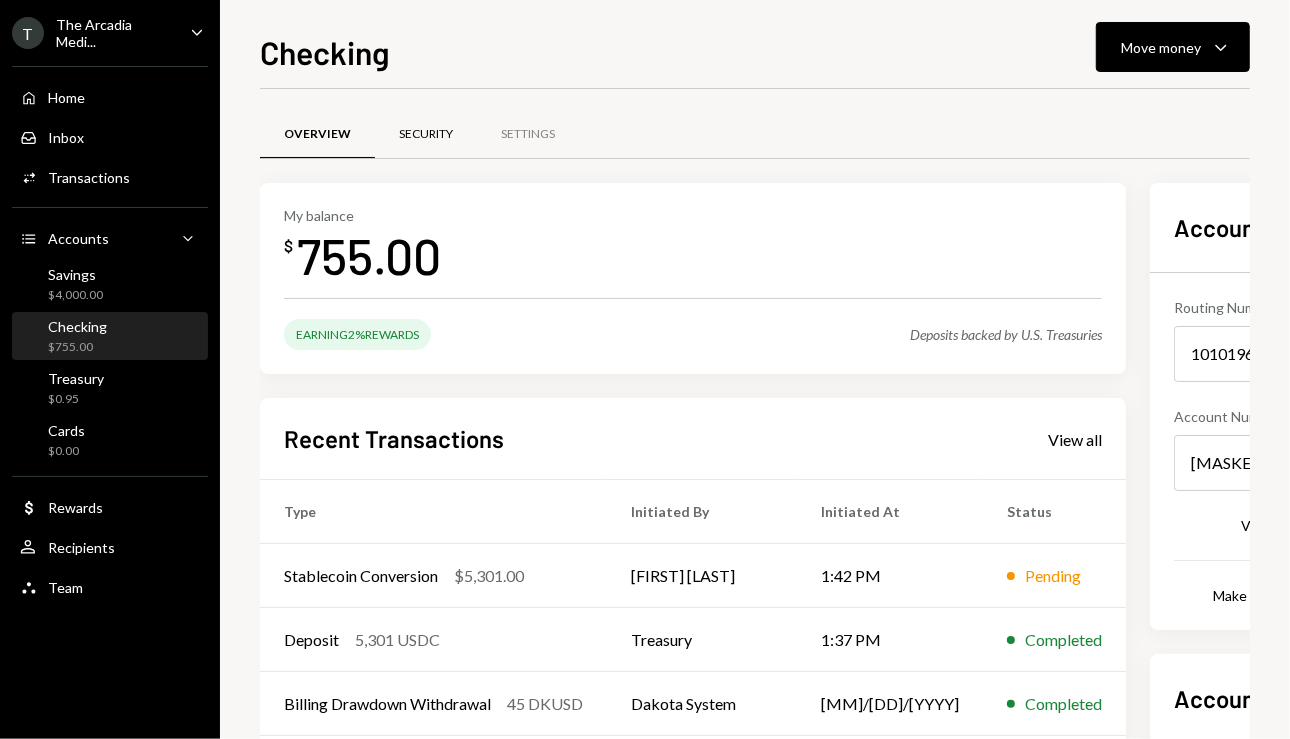 click on "Security" at bounding box center (426, 135) 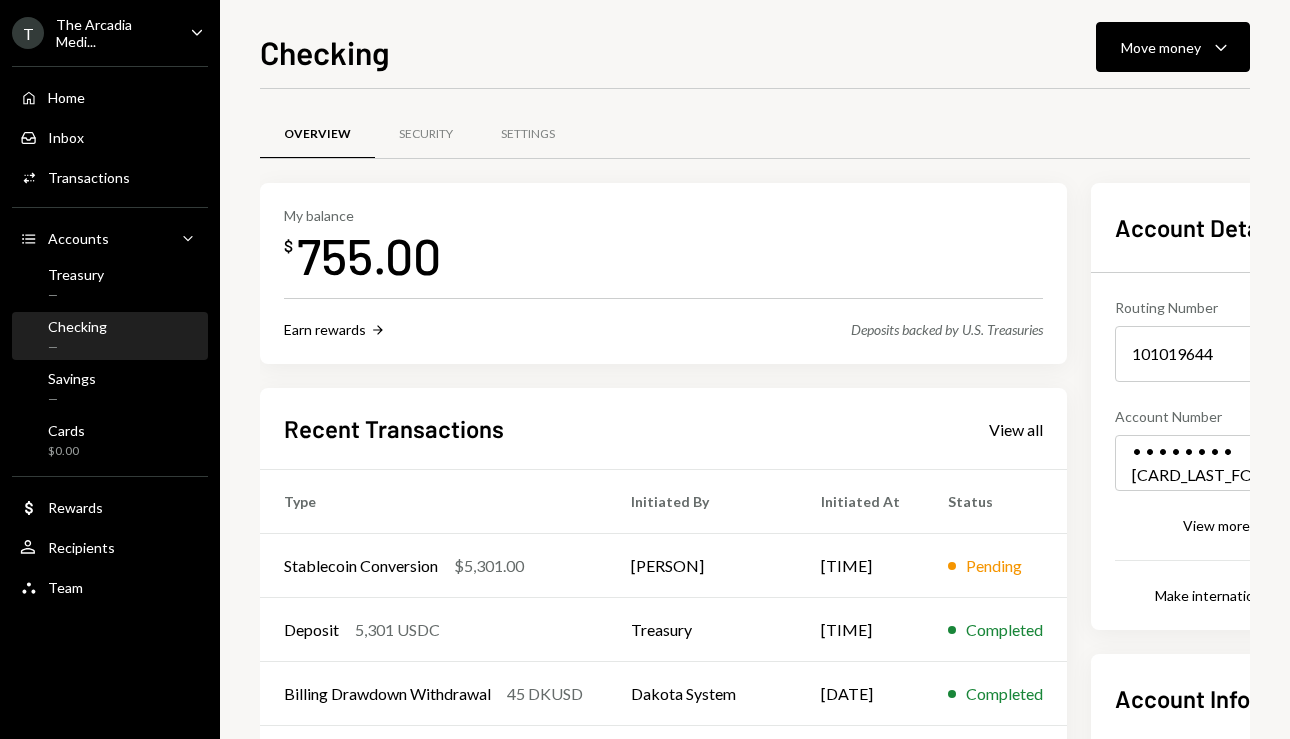 scroll, scrollTop: 0, scrollLeft: 0, axis: both 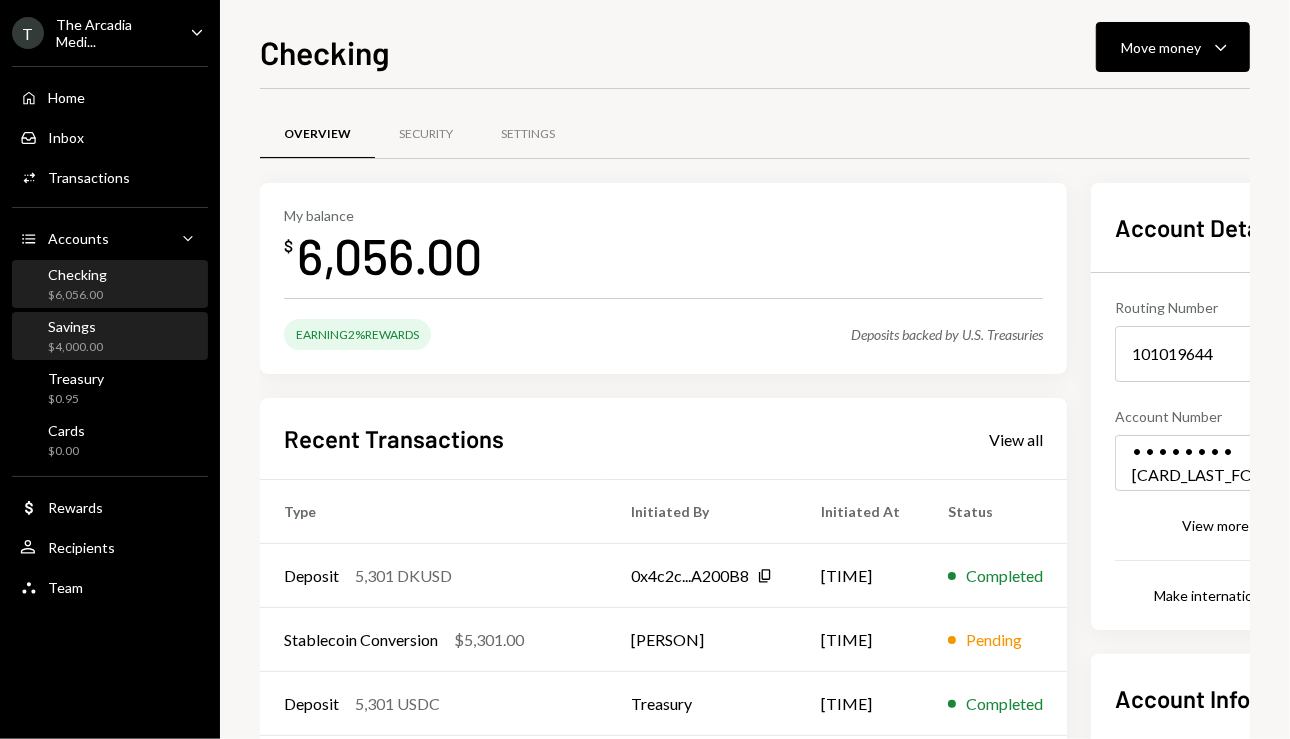 click on "Savings $4,000.00" at bounding box center [110, 336] 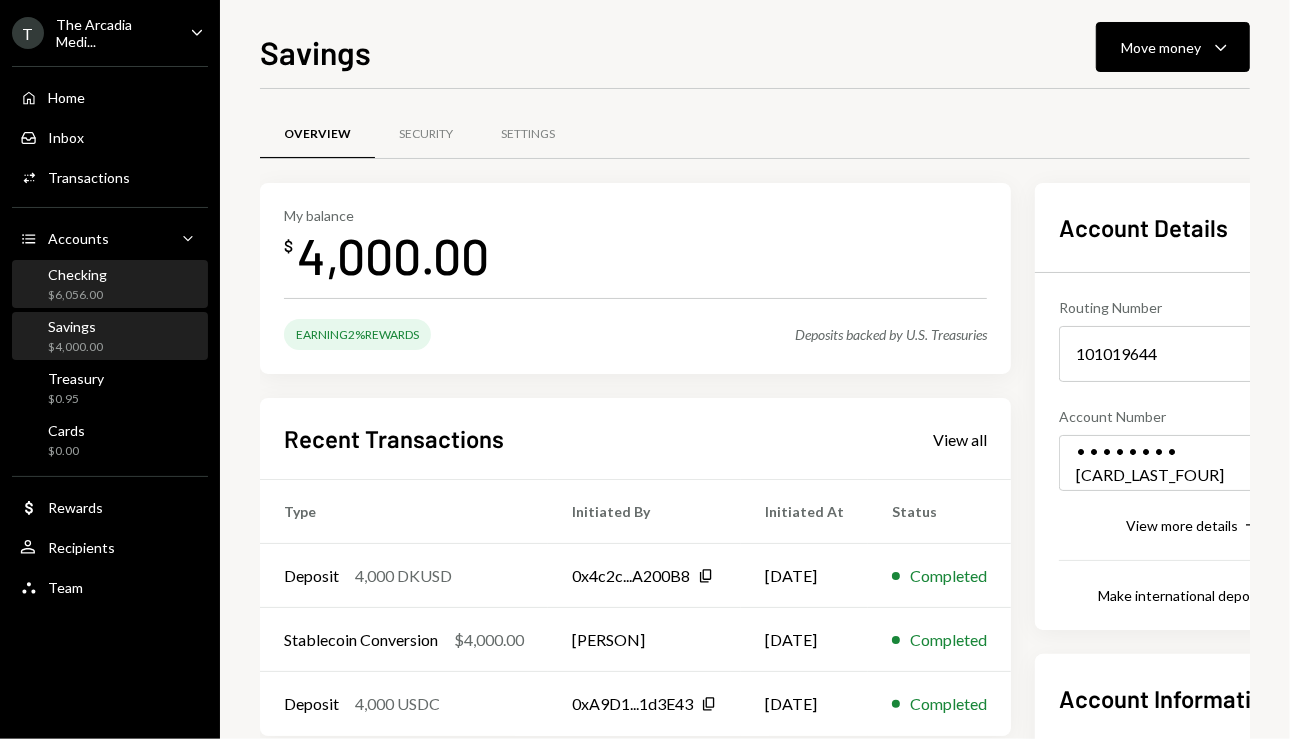 click on "[ACCOUNT_TYPE] [PRICE]" at bounding box center (110, 285) 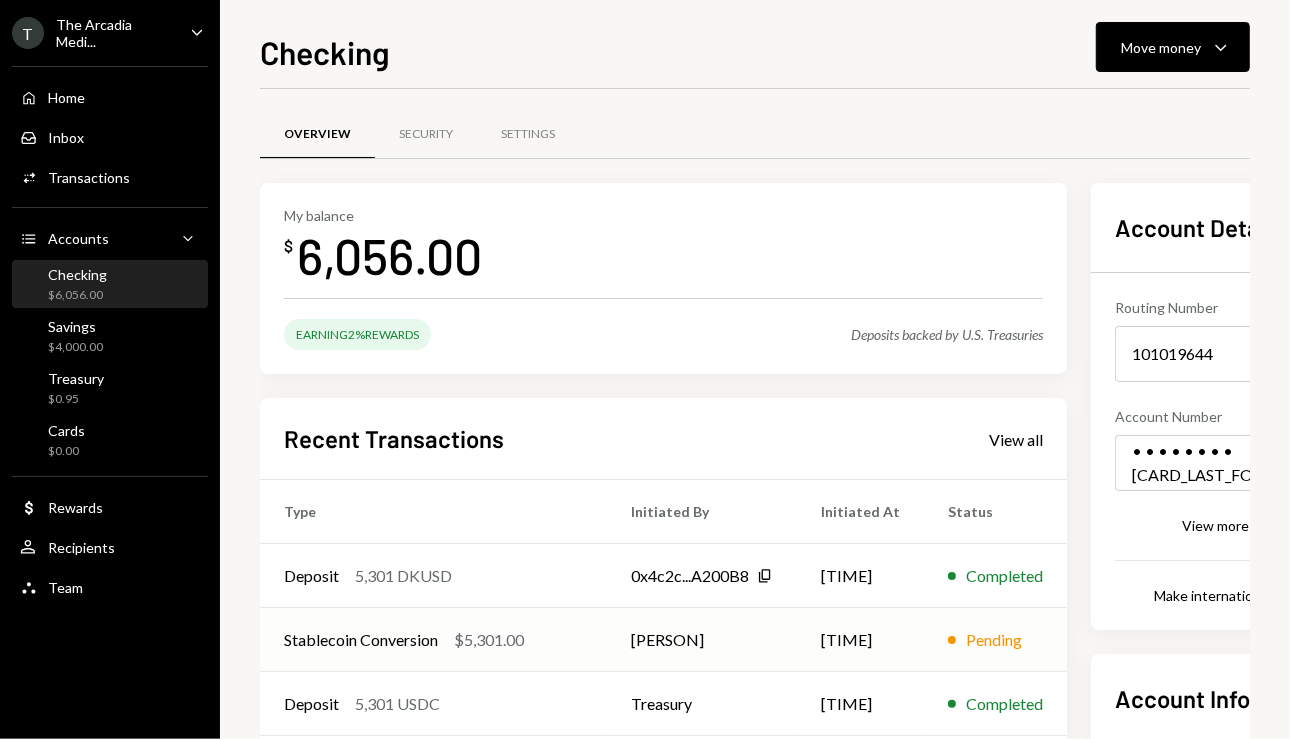 click on "[TIME]" at bounding box center [860, 576] 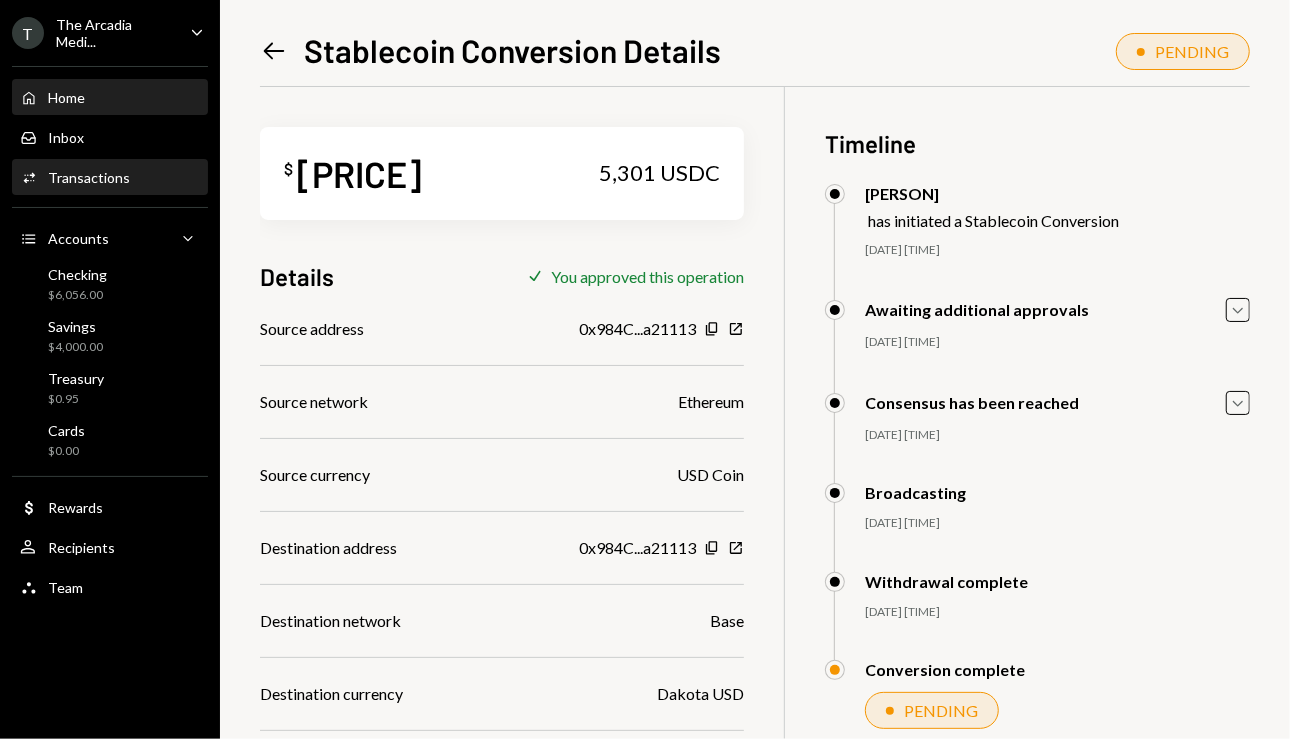 click on "Home Home" at bounding box center (110, 98) 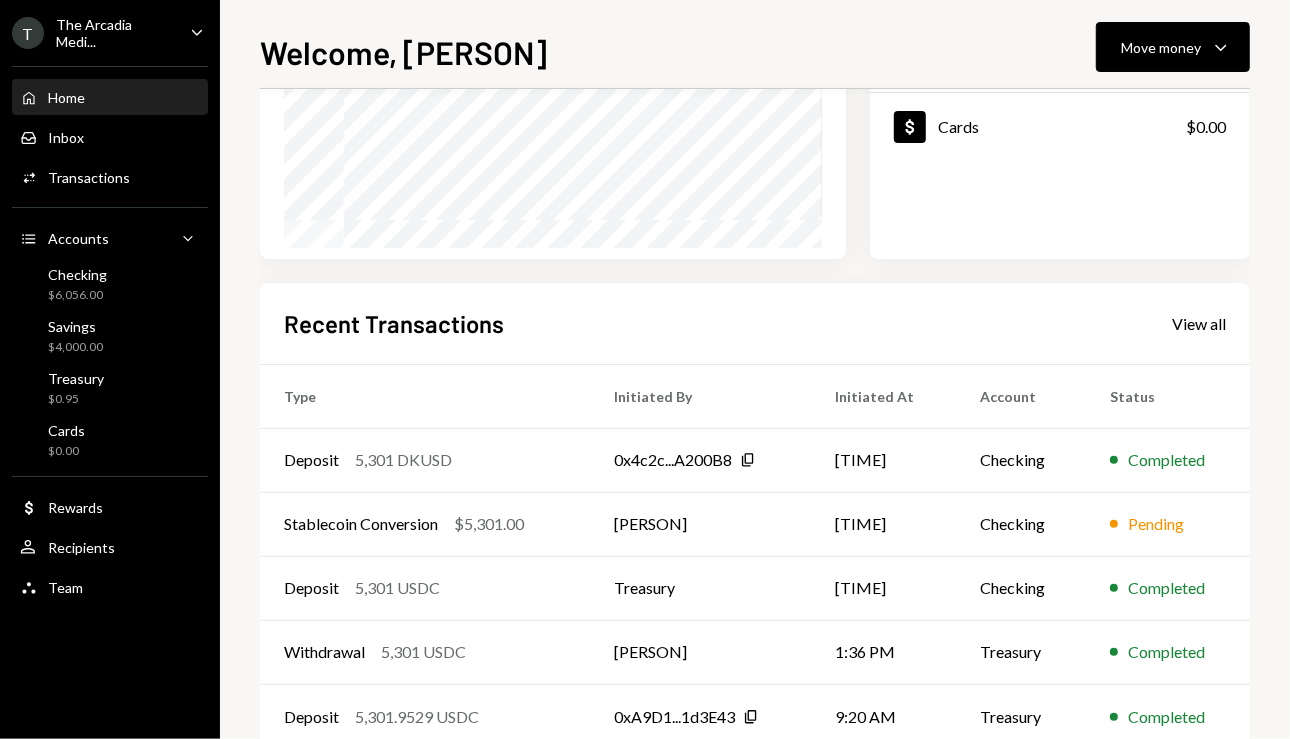 scroll, scrollTop: 370, scrollLeft: 0, axis: vertical 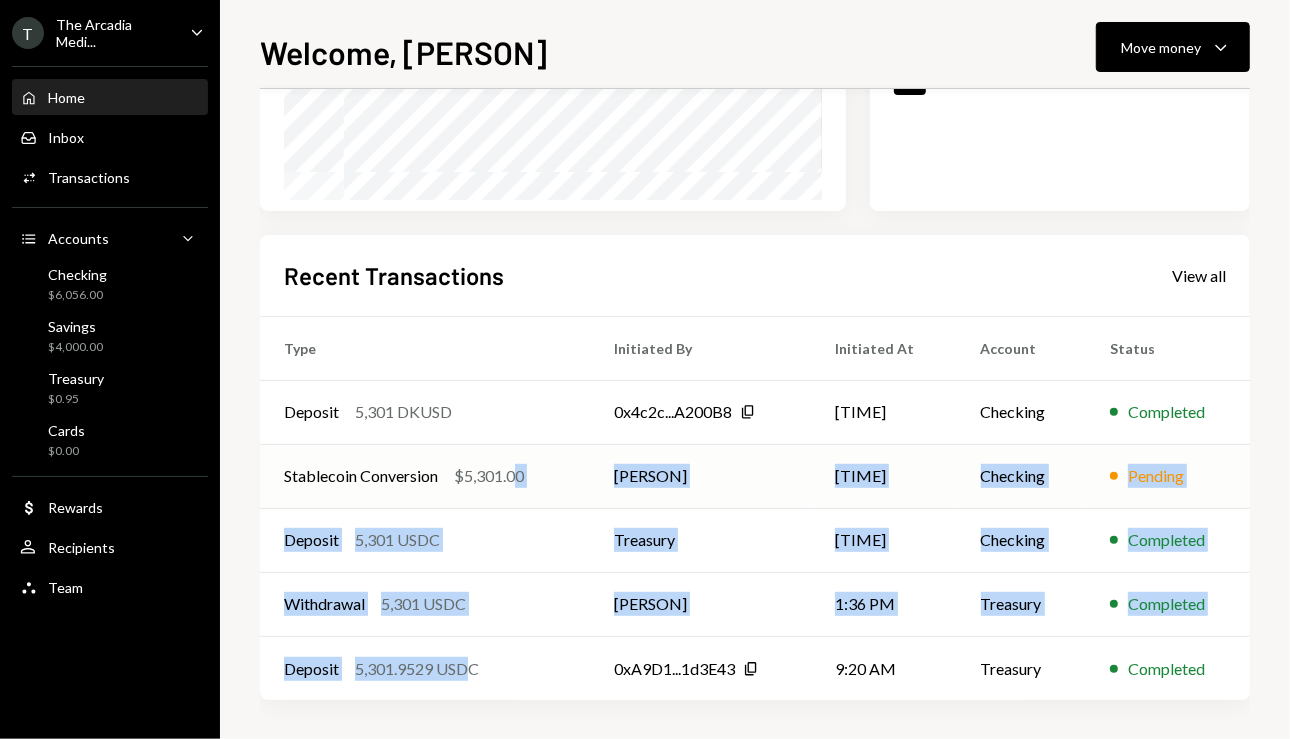 drag, startPoint x: 469, startPoint y: 686, endPoint x: 530, endPoint y: 479, distance: 215.80083 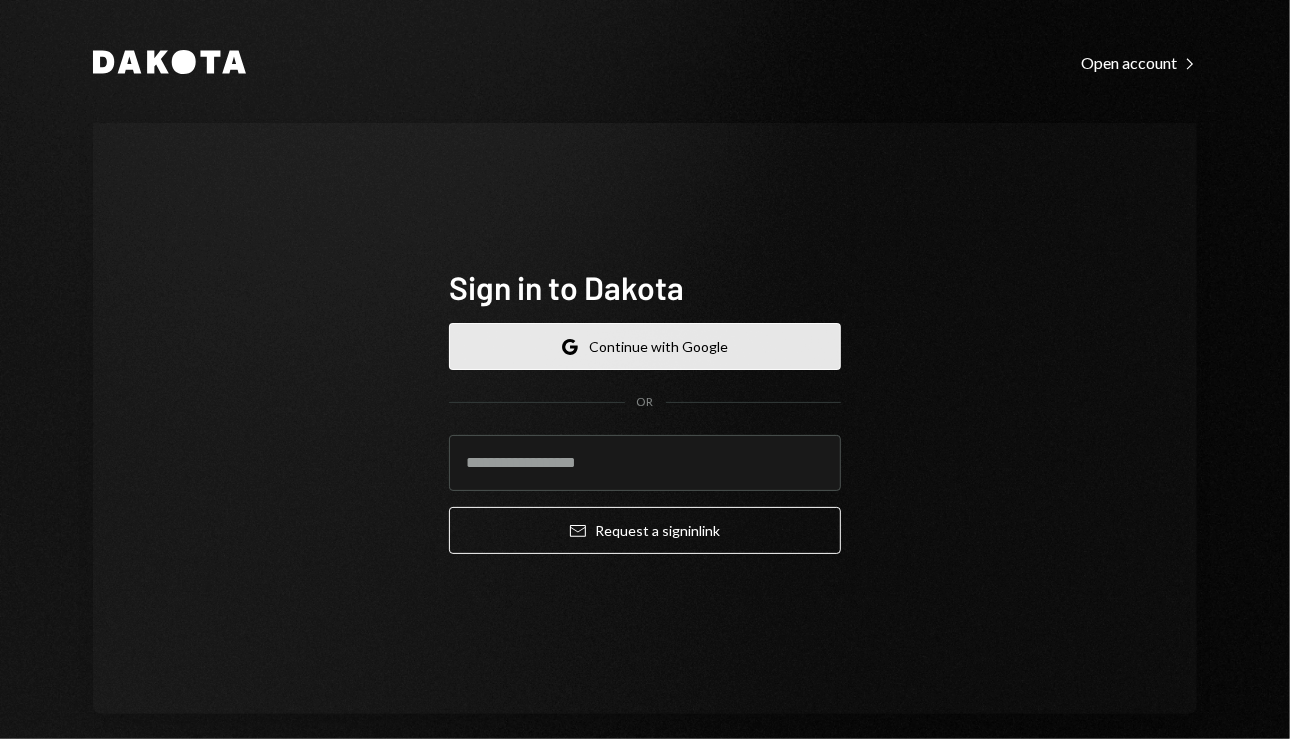click on "Google  Continue with Google" at bounding box center (645, 346) 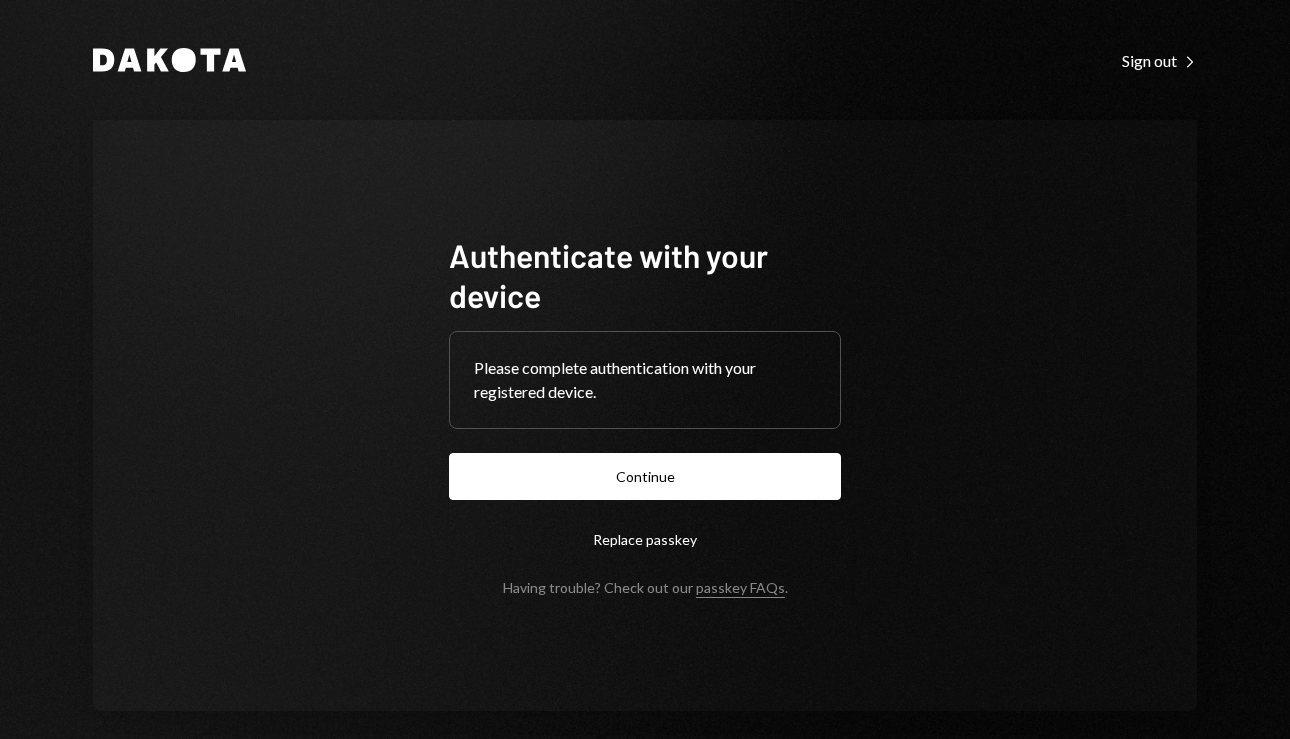 scroll, scrollTop: 0, scrollLeft: 0, axis: both 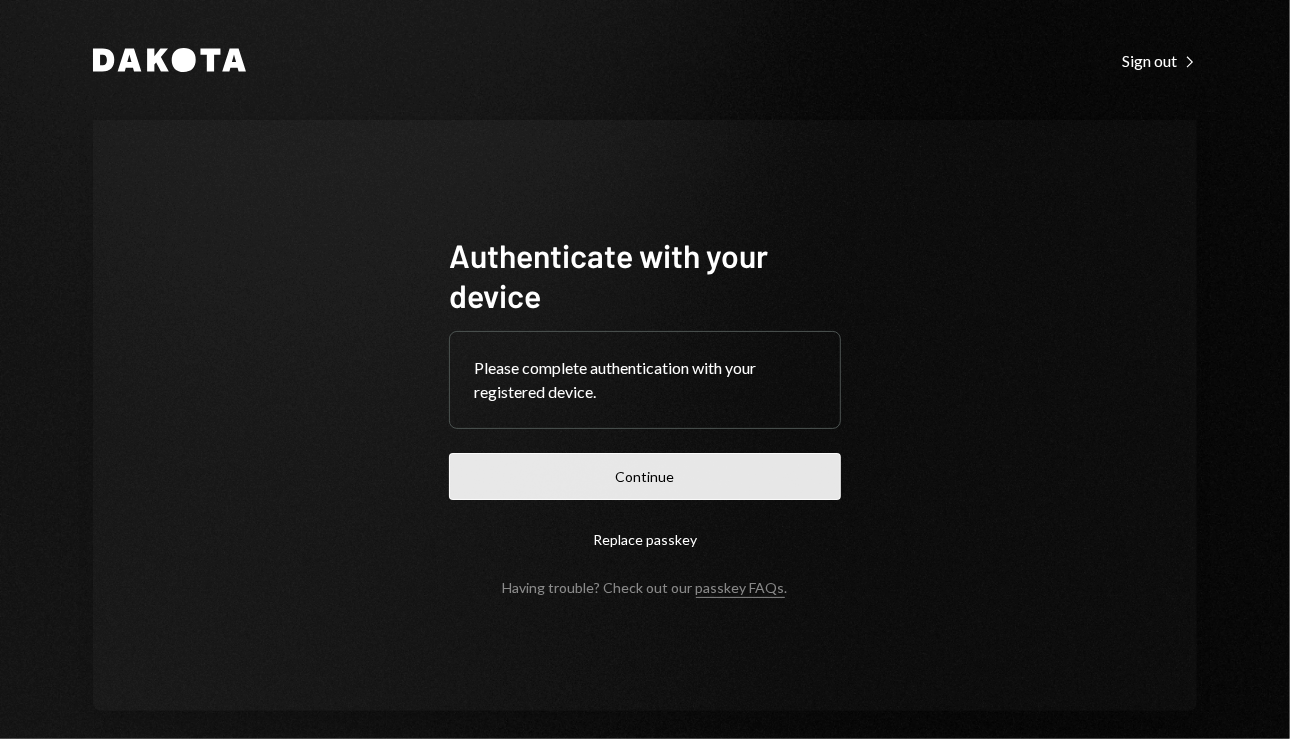 click on "Continue" at bounding box center (645, 476) 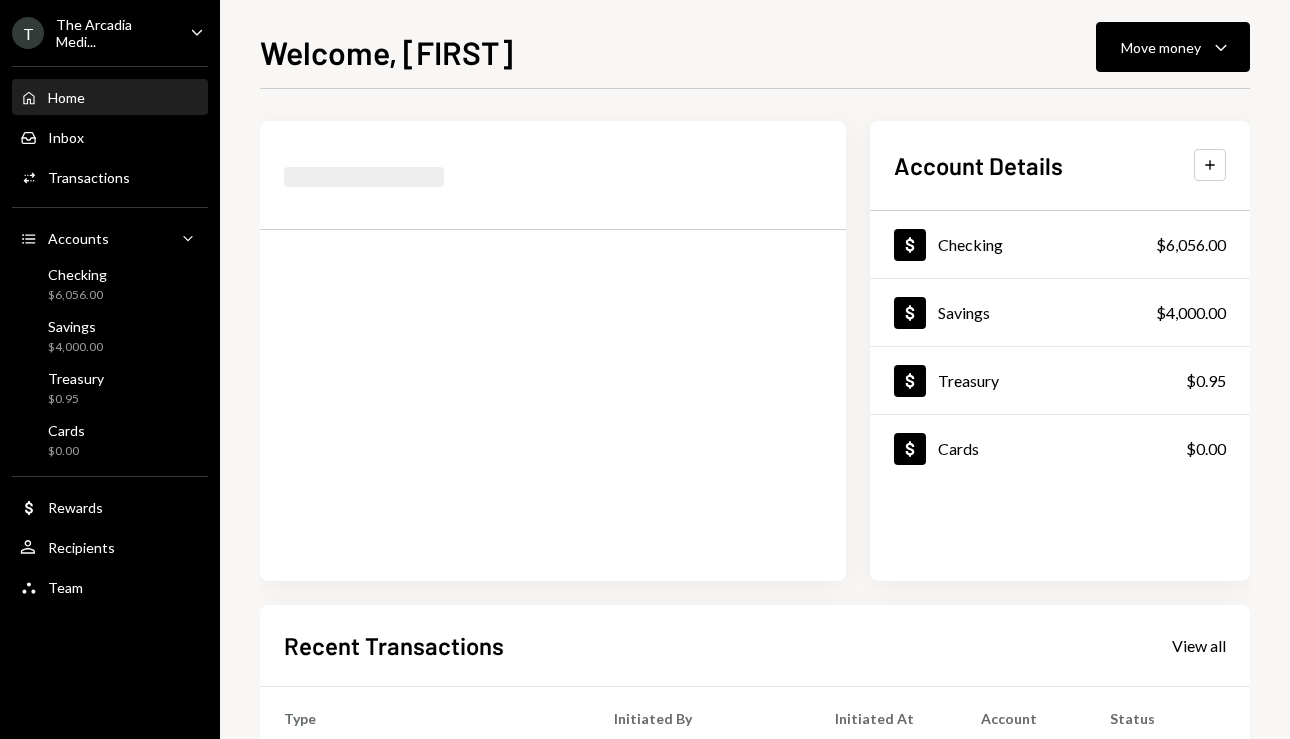 scroll, scrollTop: 0, scrollLeft: 0, axis: both 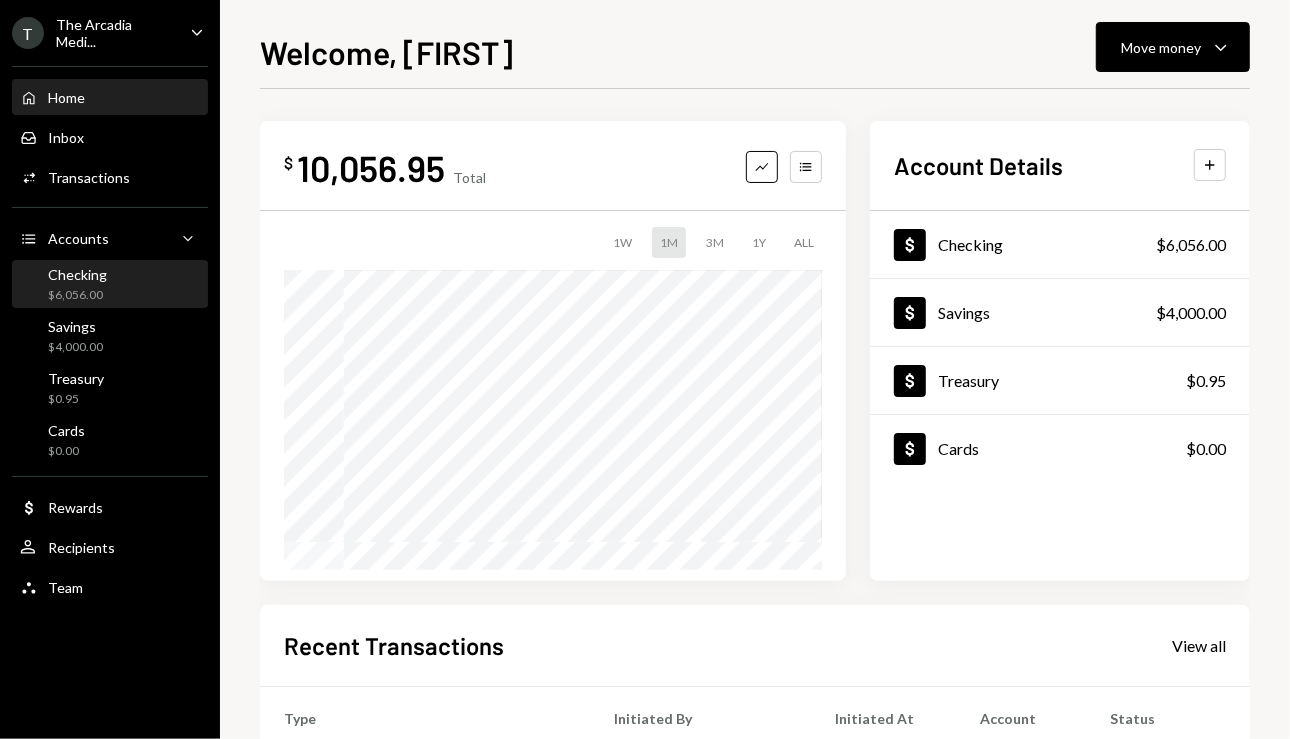 click on "Checking $6,056.00" at bounding box center [110, 285] 